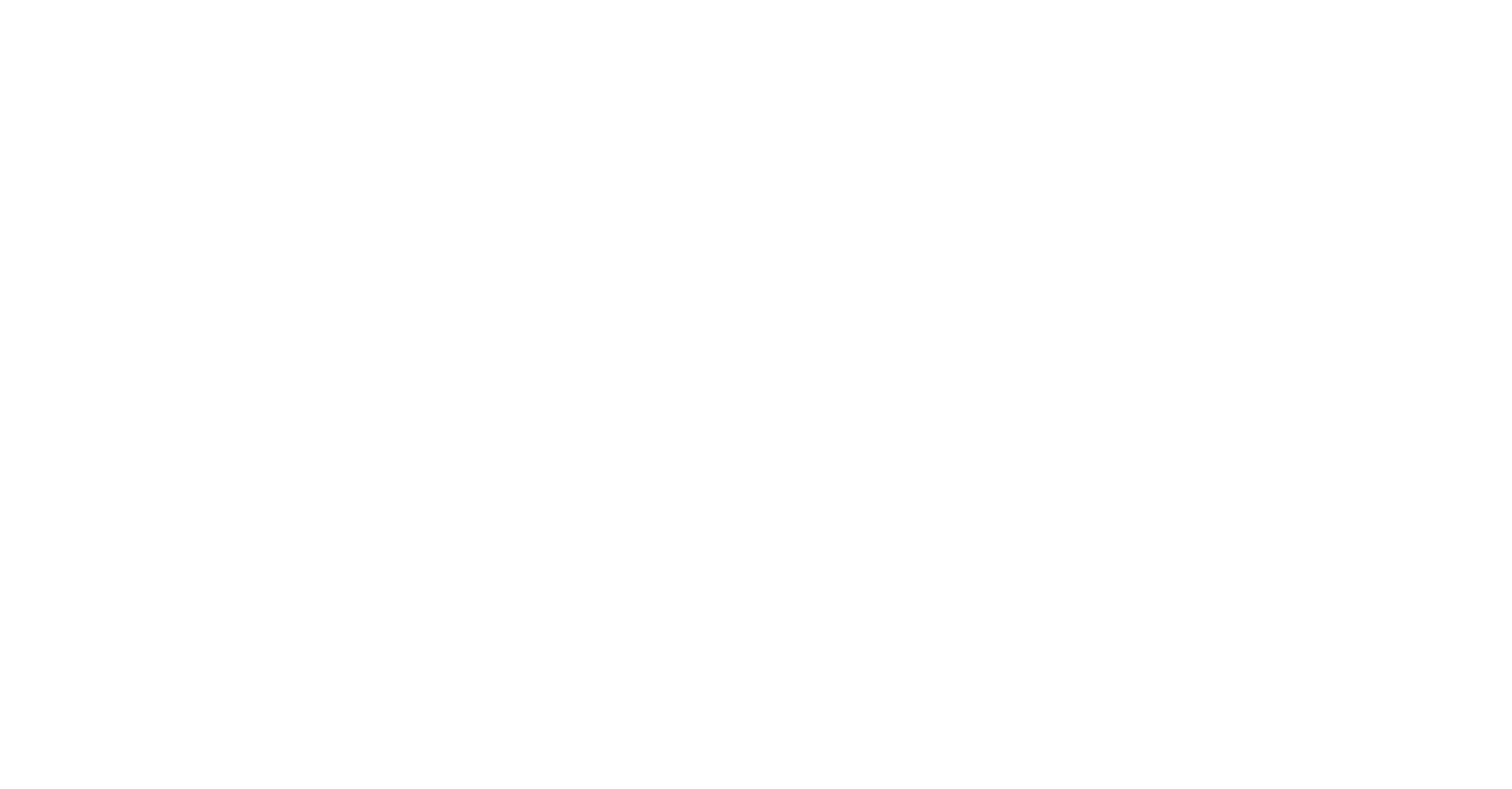 scroll, scrollTop: 0, scrollLeft: 0, axis: both 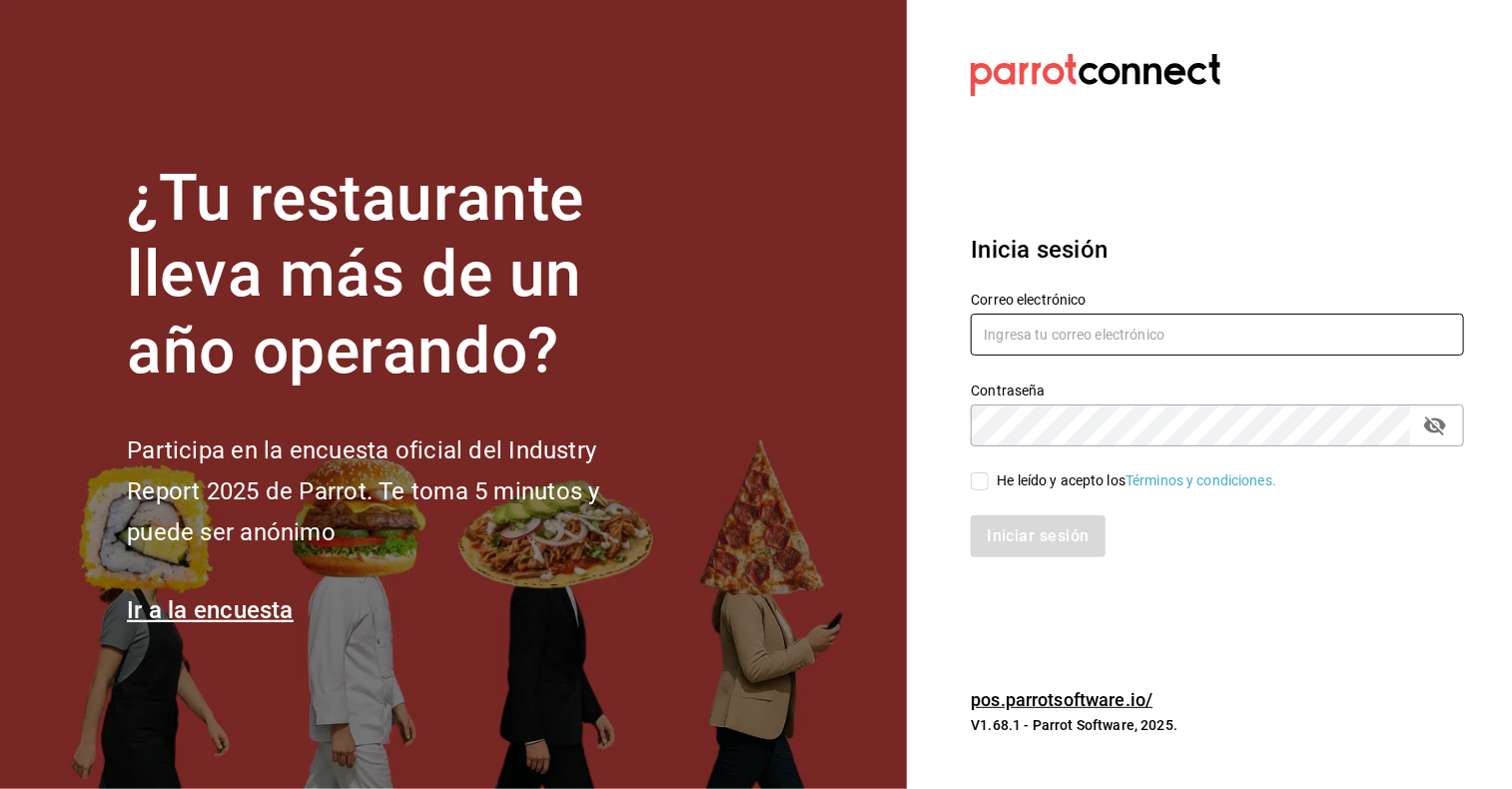 type on "[USERNAME]@example.com" 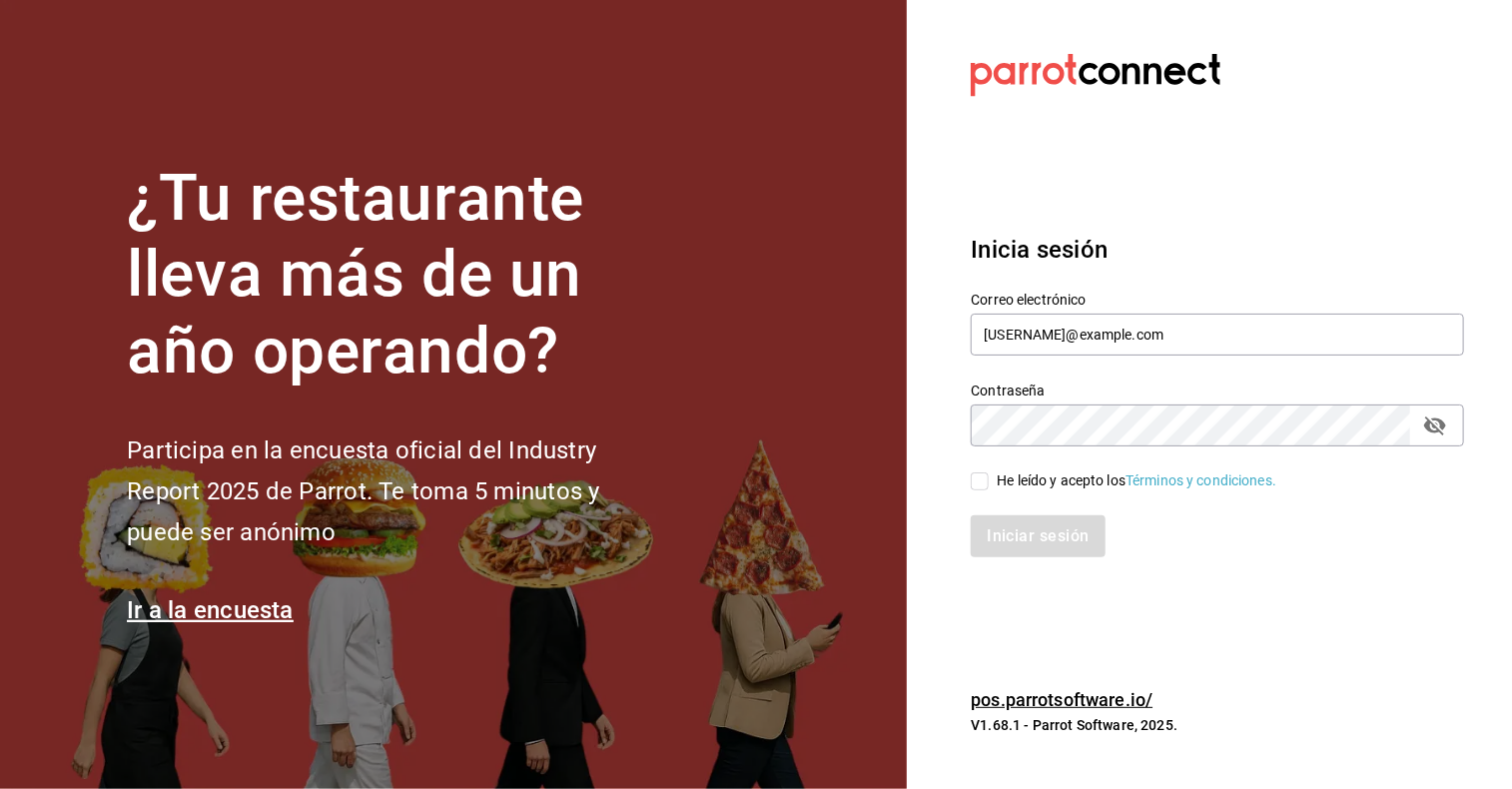 click on "He leído y acepto los  Términos y condiciones." at bounding box center (980, 481) 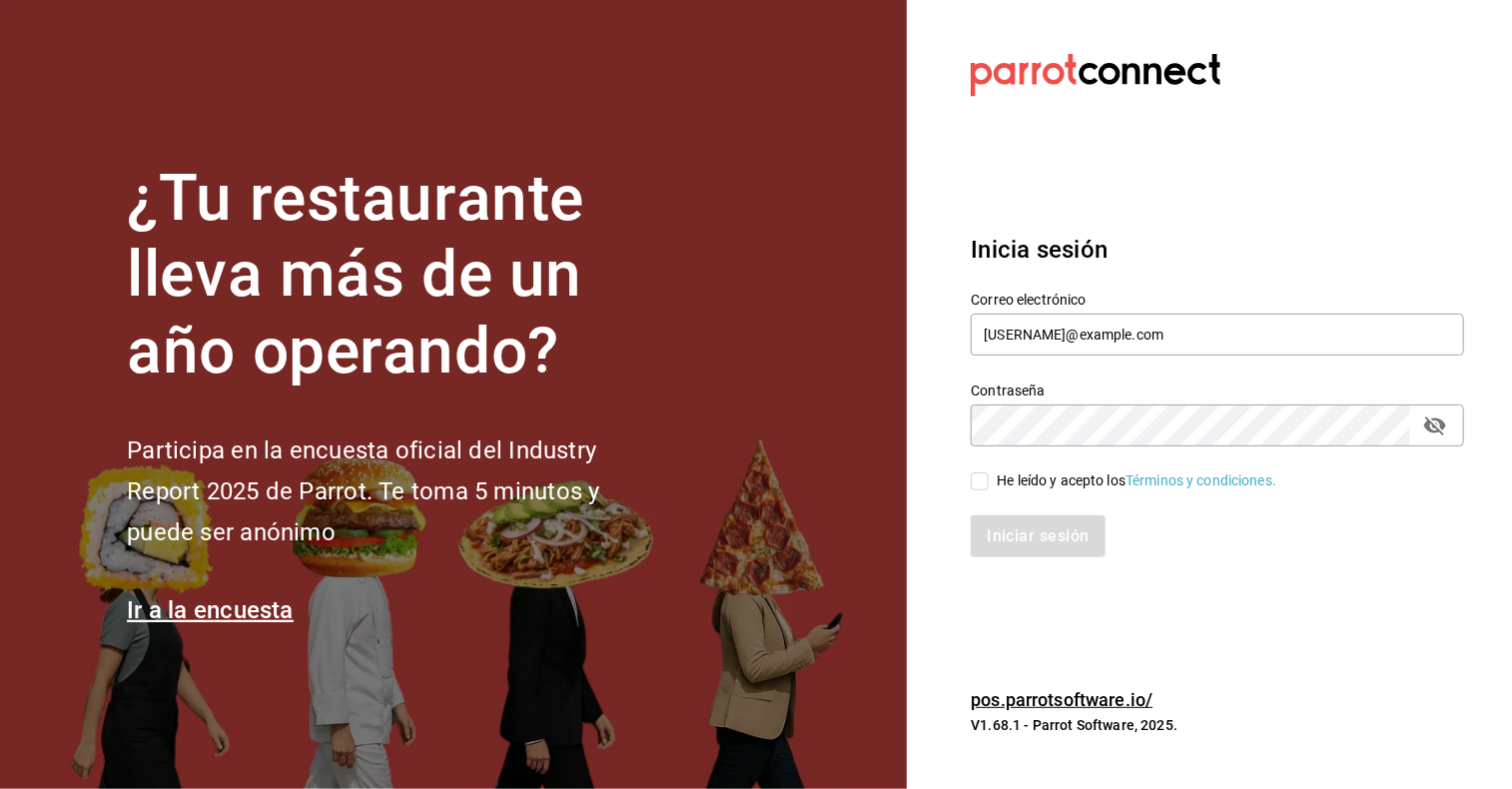 checkbox on "true" 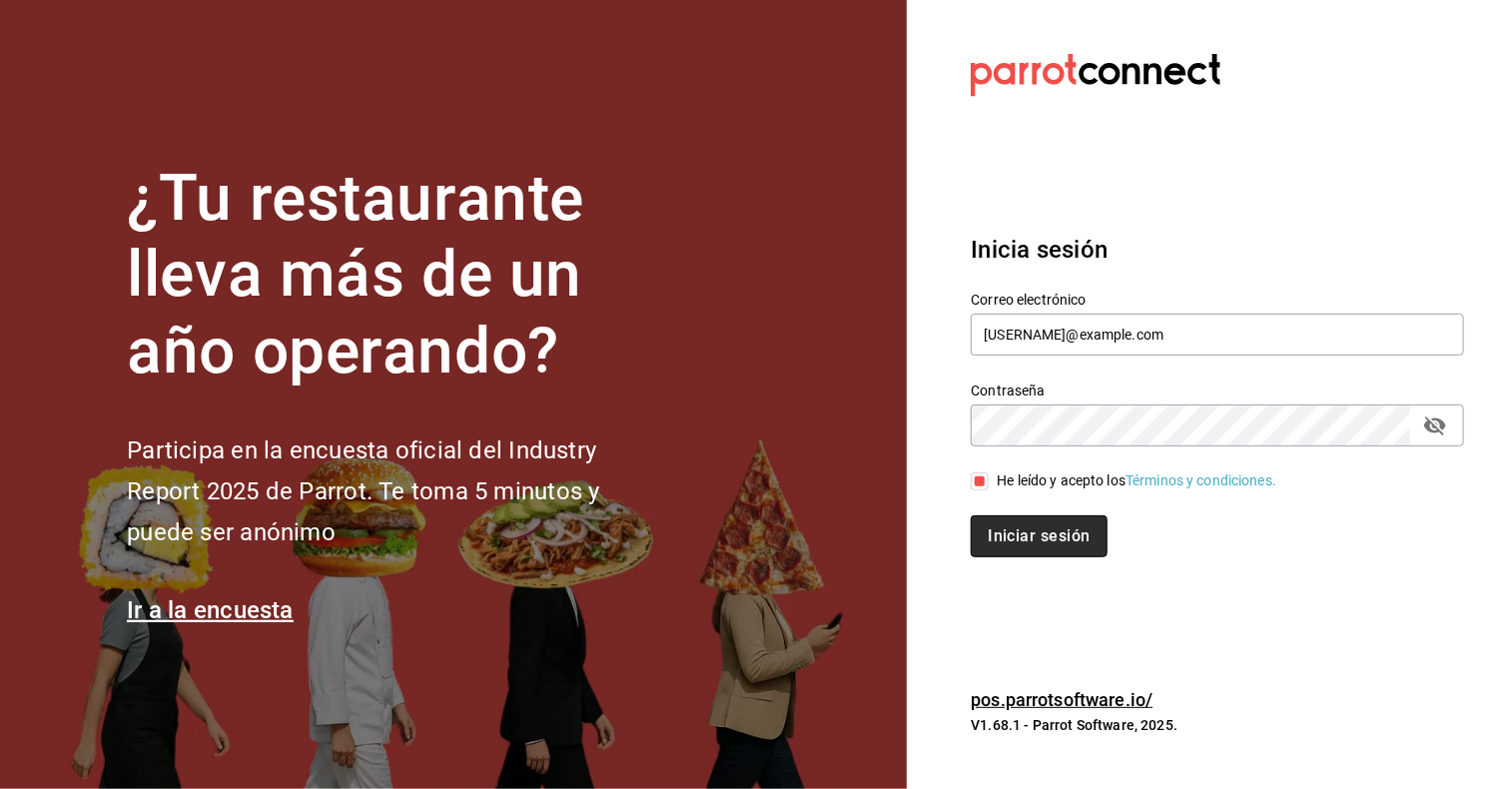 click on "Iniciar sesión" at bounding box center (1039, 536) 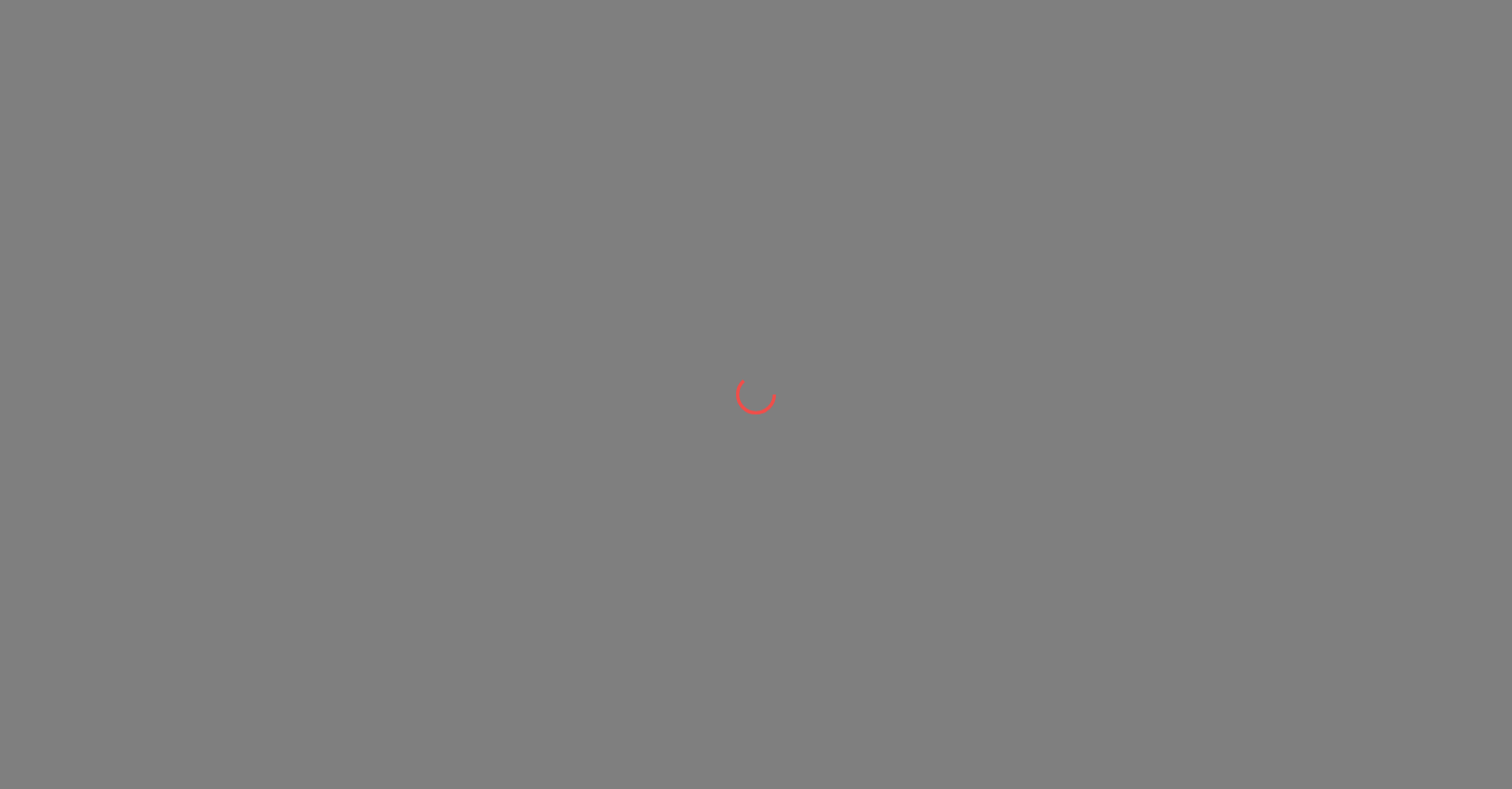 scroll, scrollTop: 0, scrollLeft: 0, axis: both 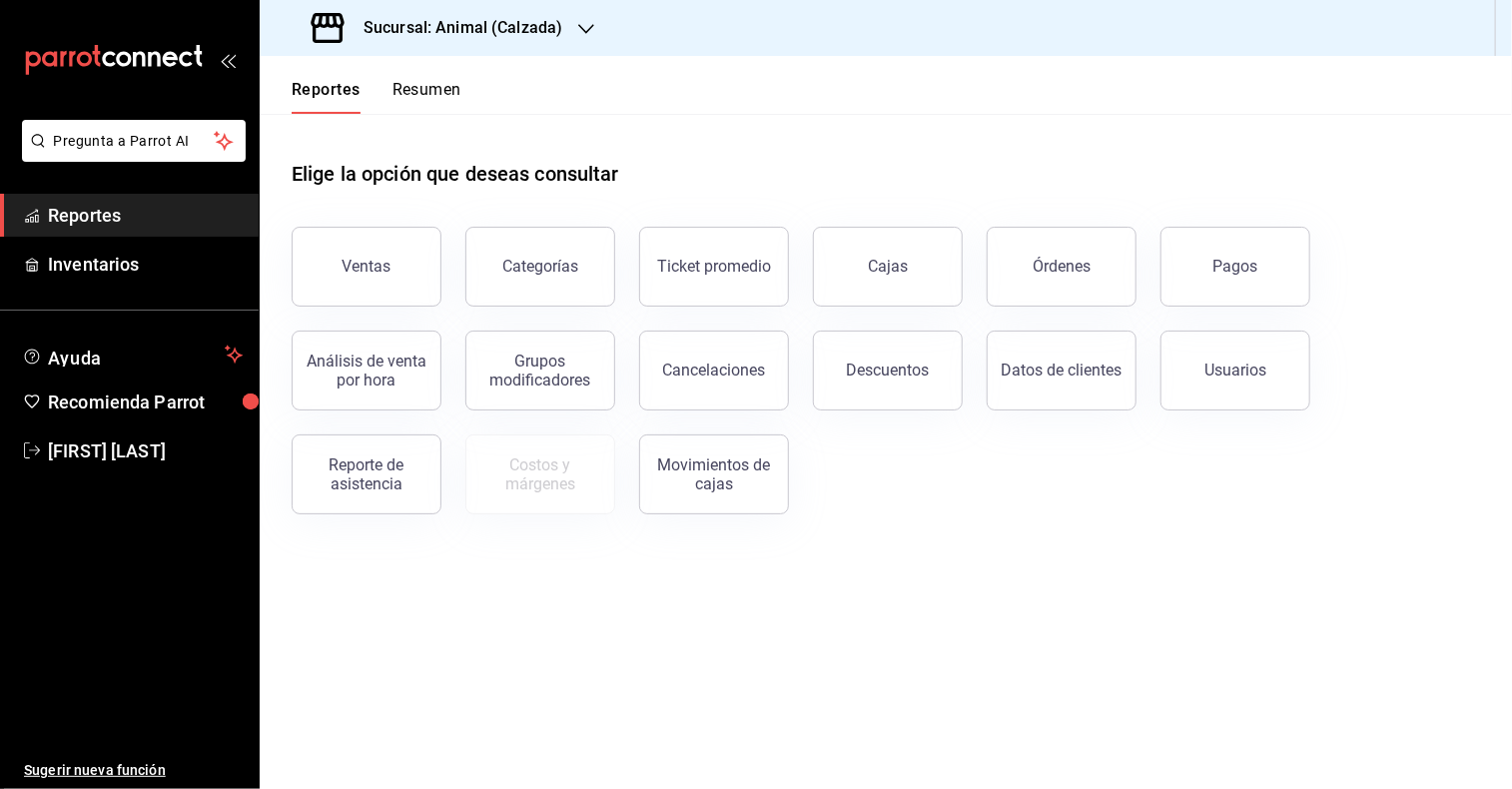 click 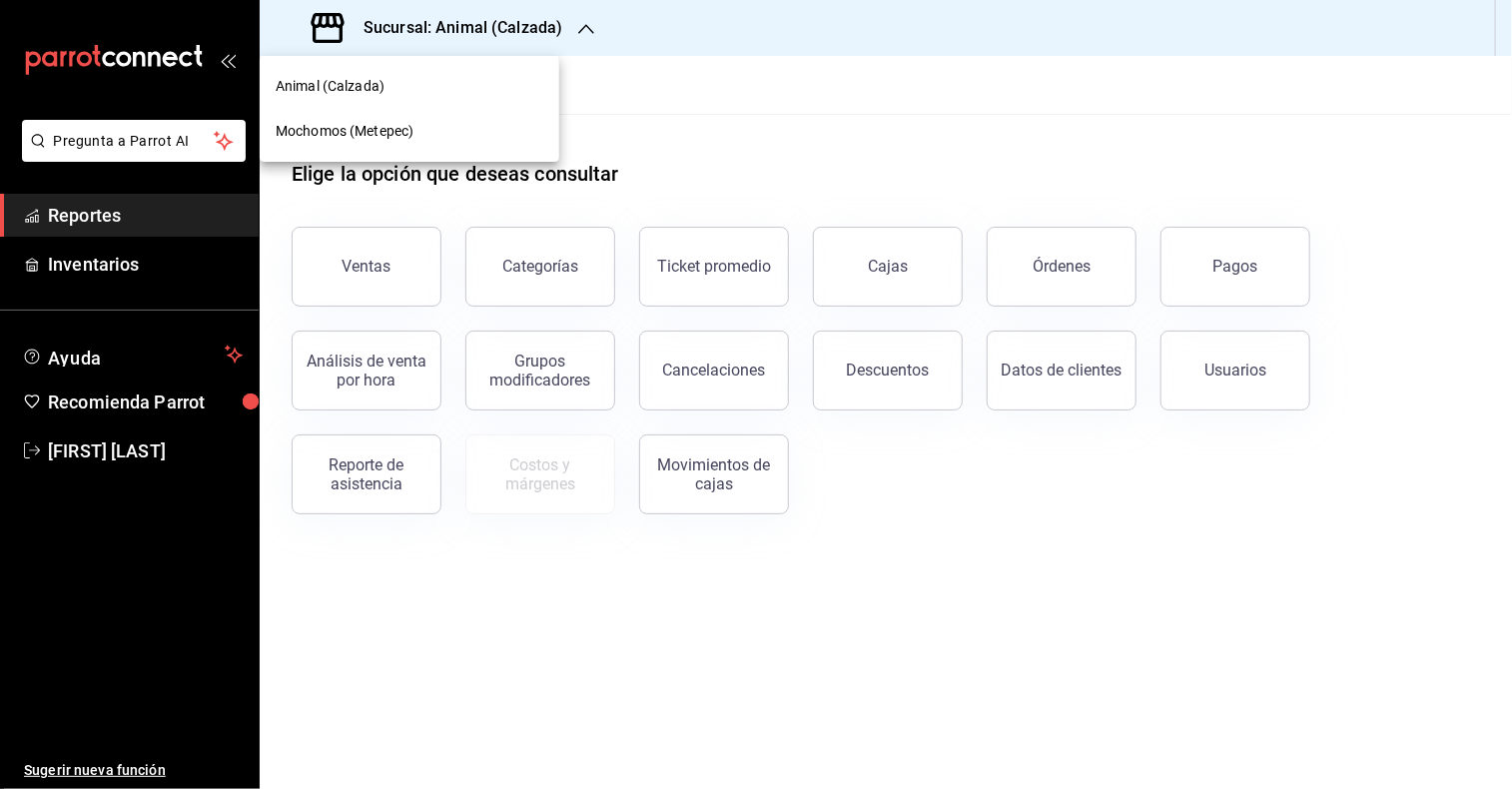 click on "Mochomos (Metepec)" at bounding box center [345, 131] 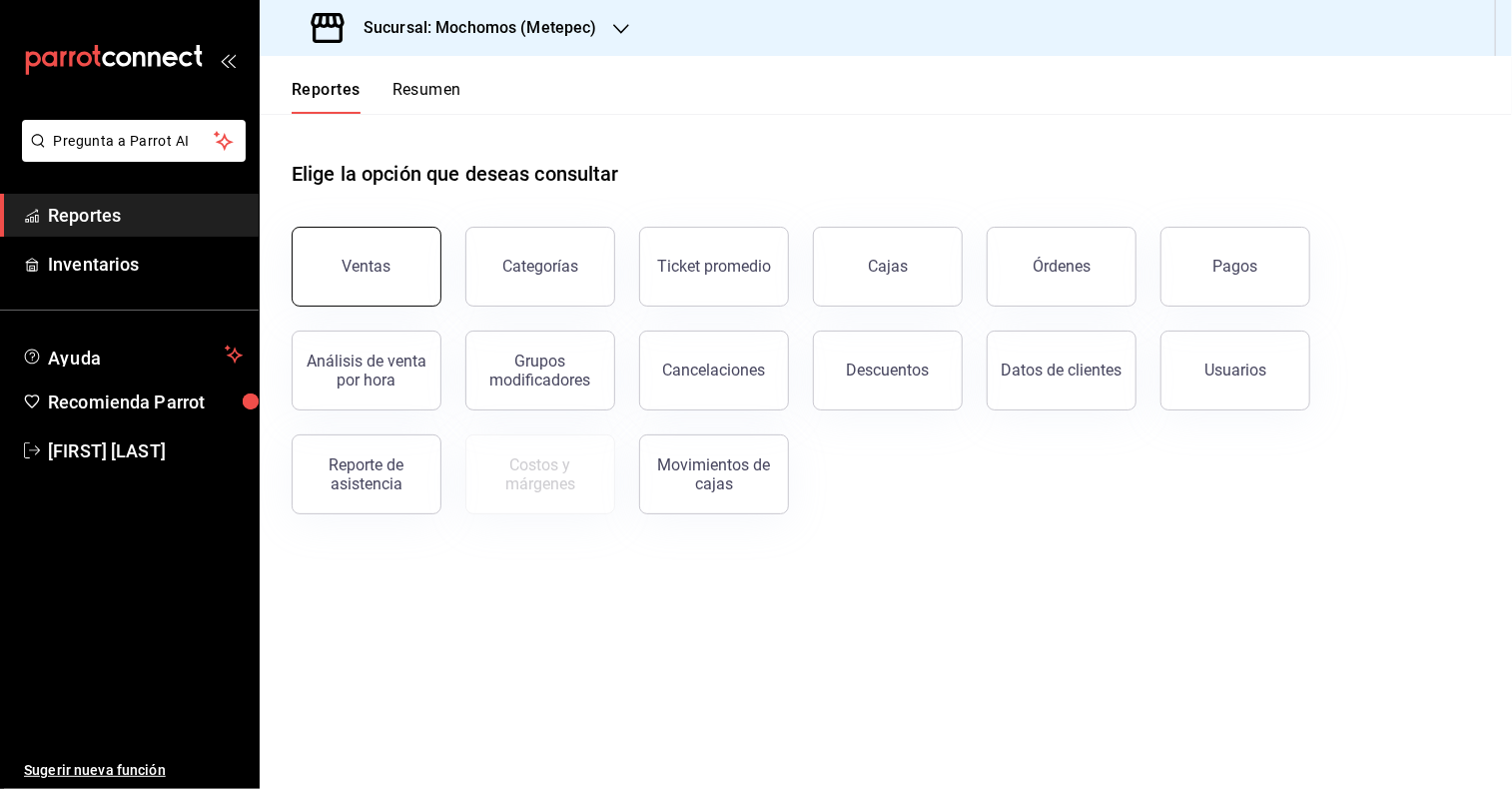 click on "Ventas" at bounding box center (367, 267) 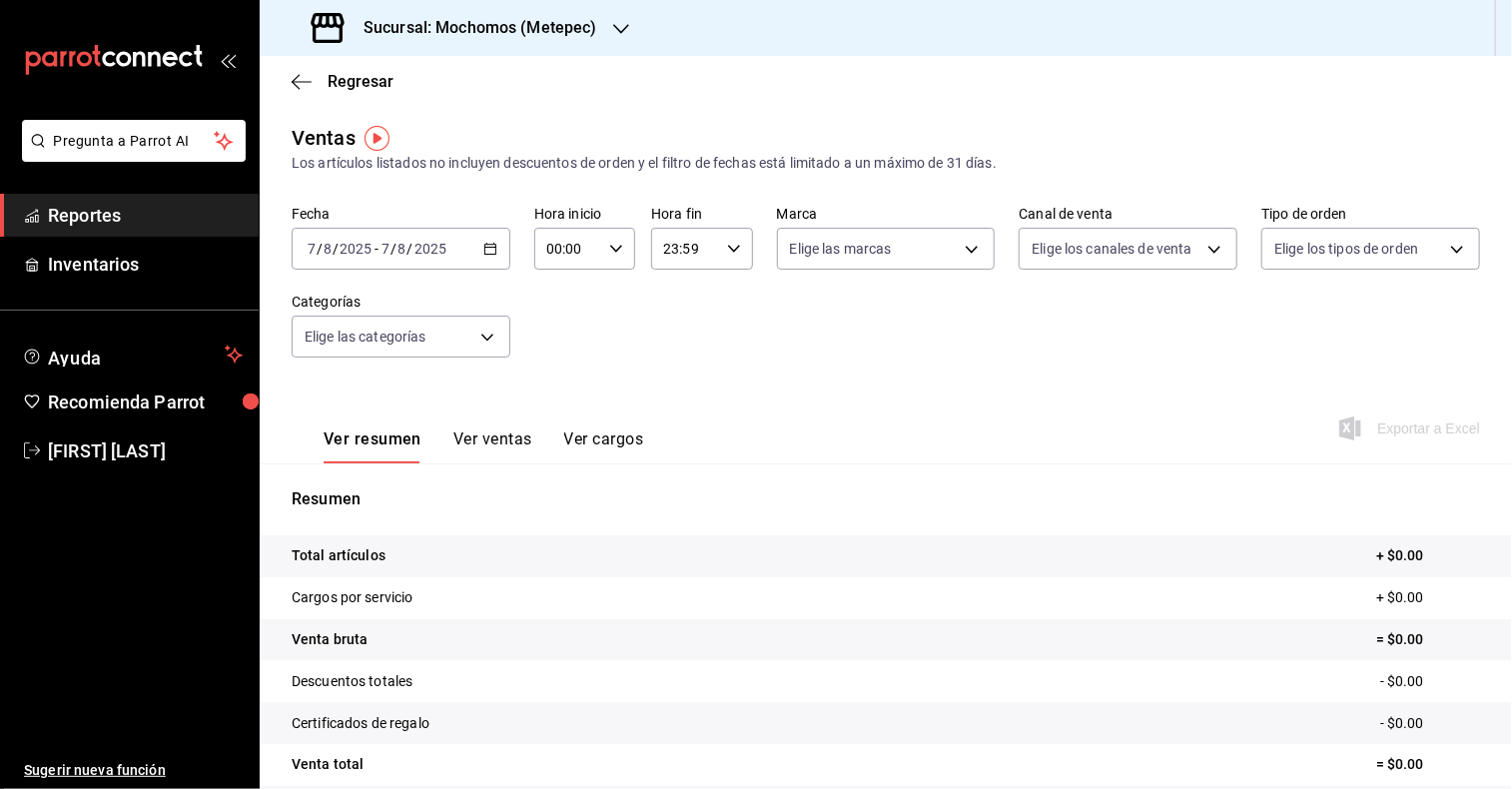 click on "2025-08-07 7 / 8 / 2025 - 2025-08-07 7 / 8 / 2025" at bounding box center [400, 249] 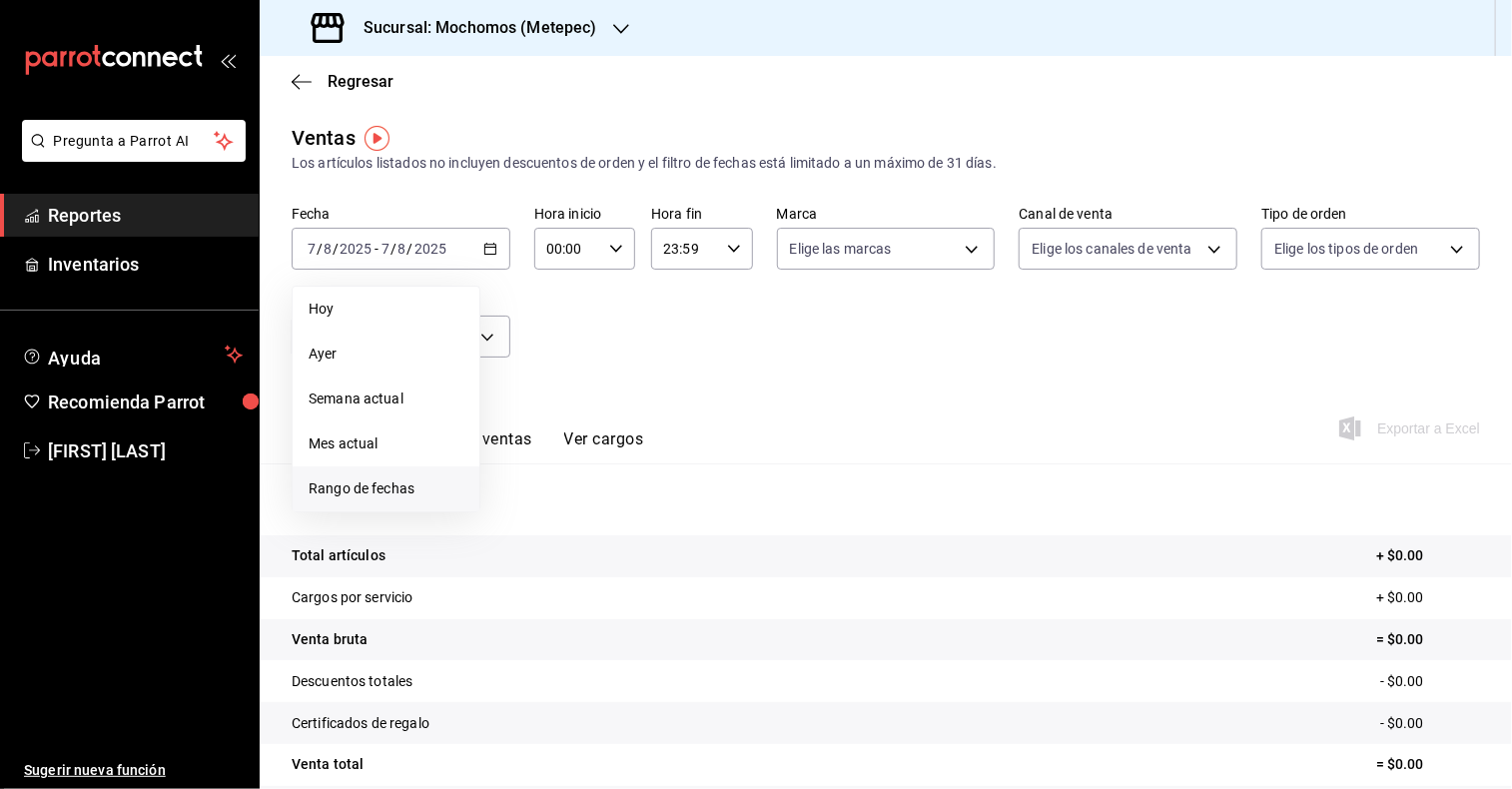 click on "Rango de fechas" at bounding box center (385, 488) 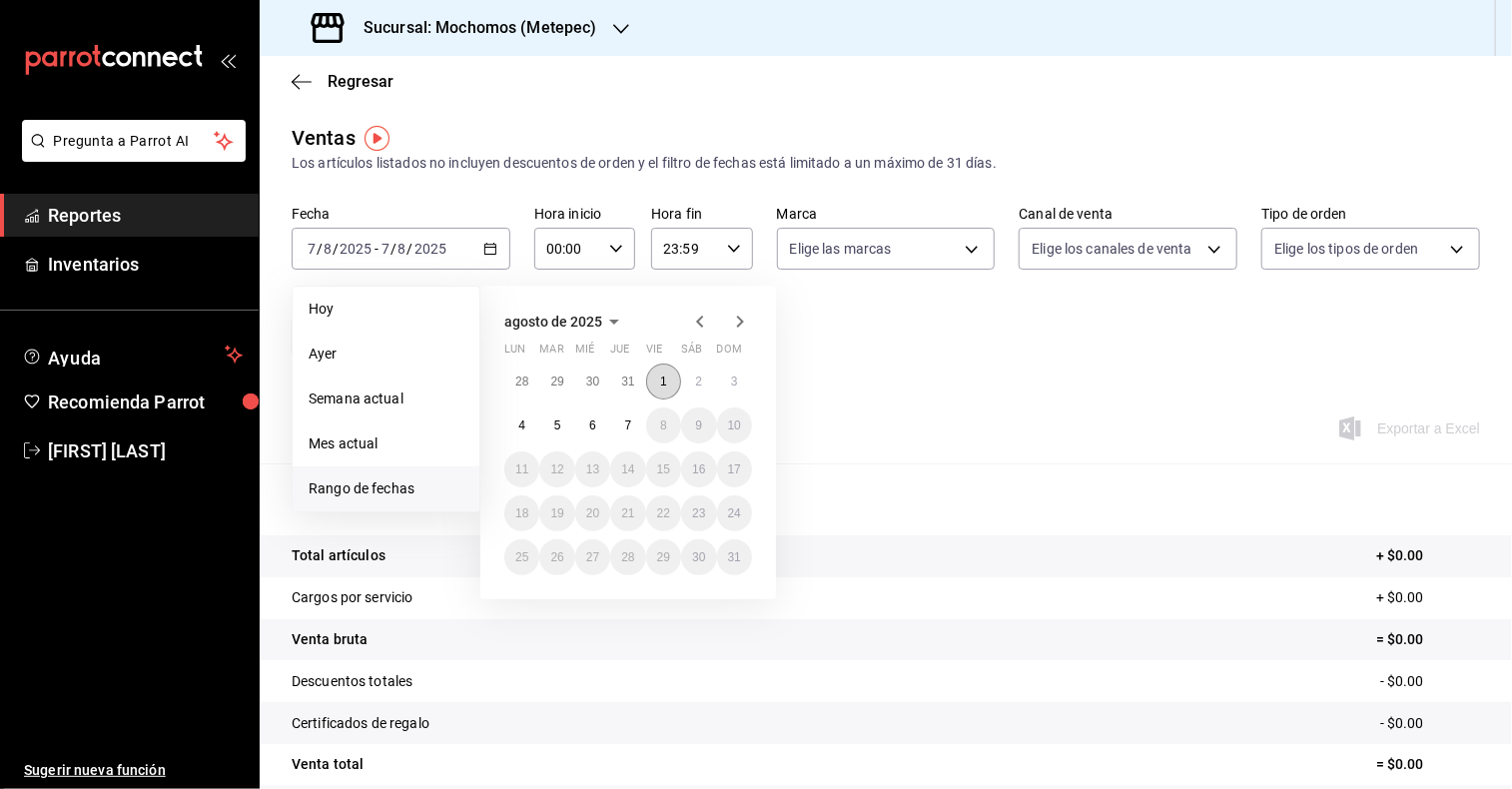 click on "1" at bounding box center [663, 382] 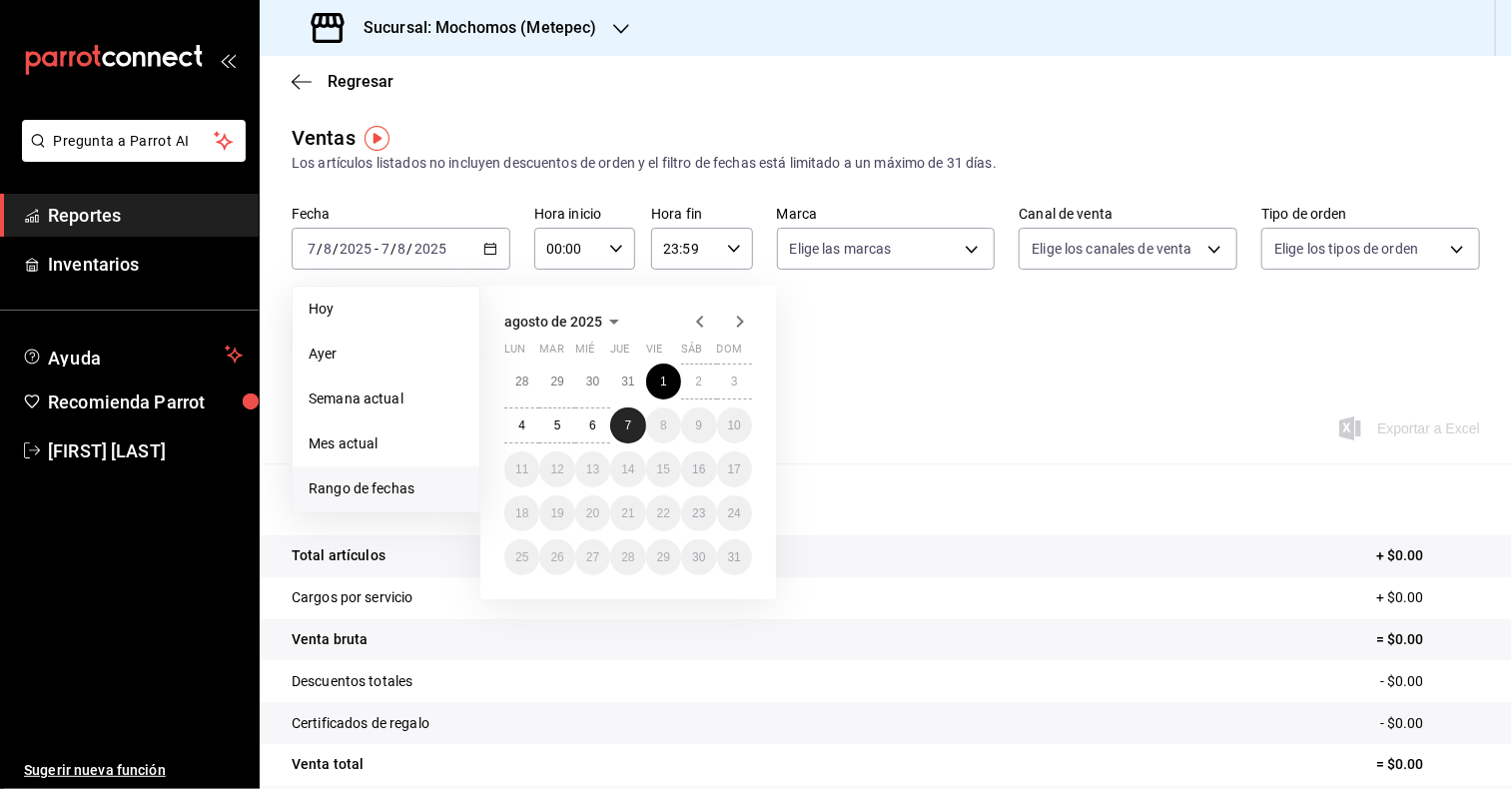 click on "7" at bounding box center (627, 425) 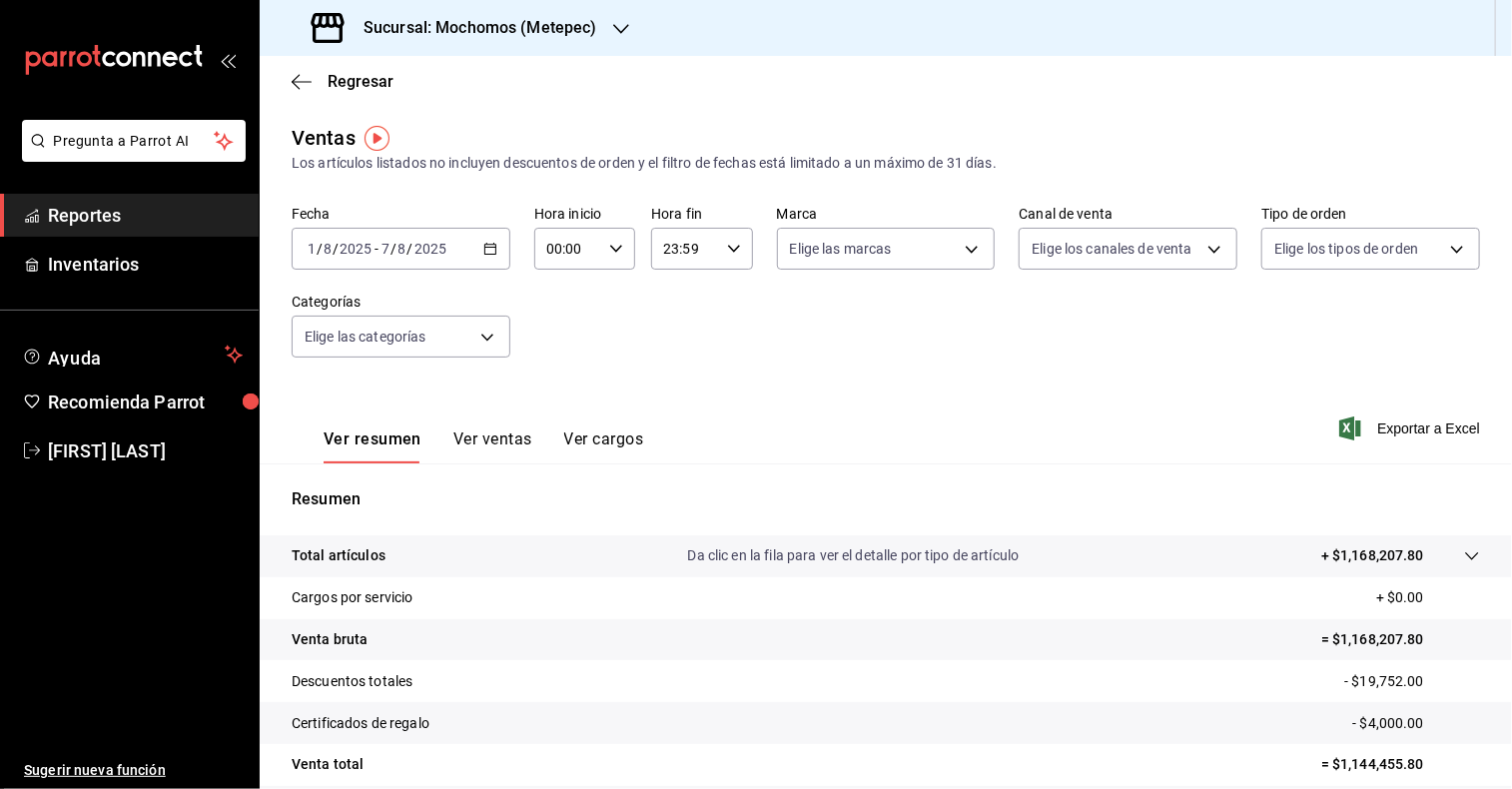 click on "00:00 Hora inicio" at bounding box center (584, 249) 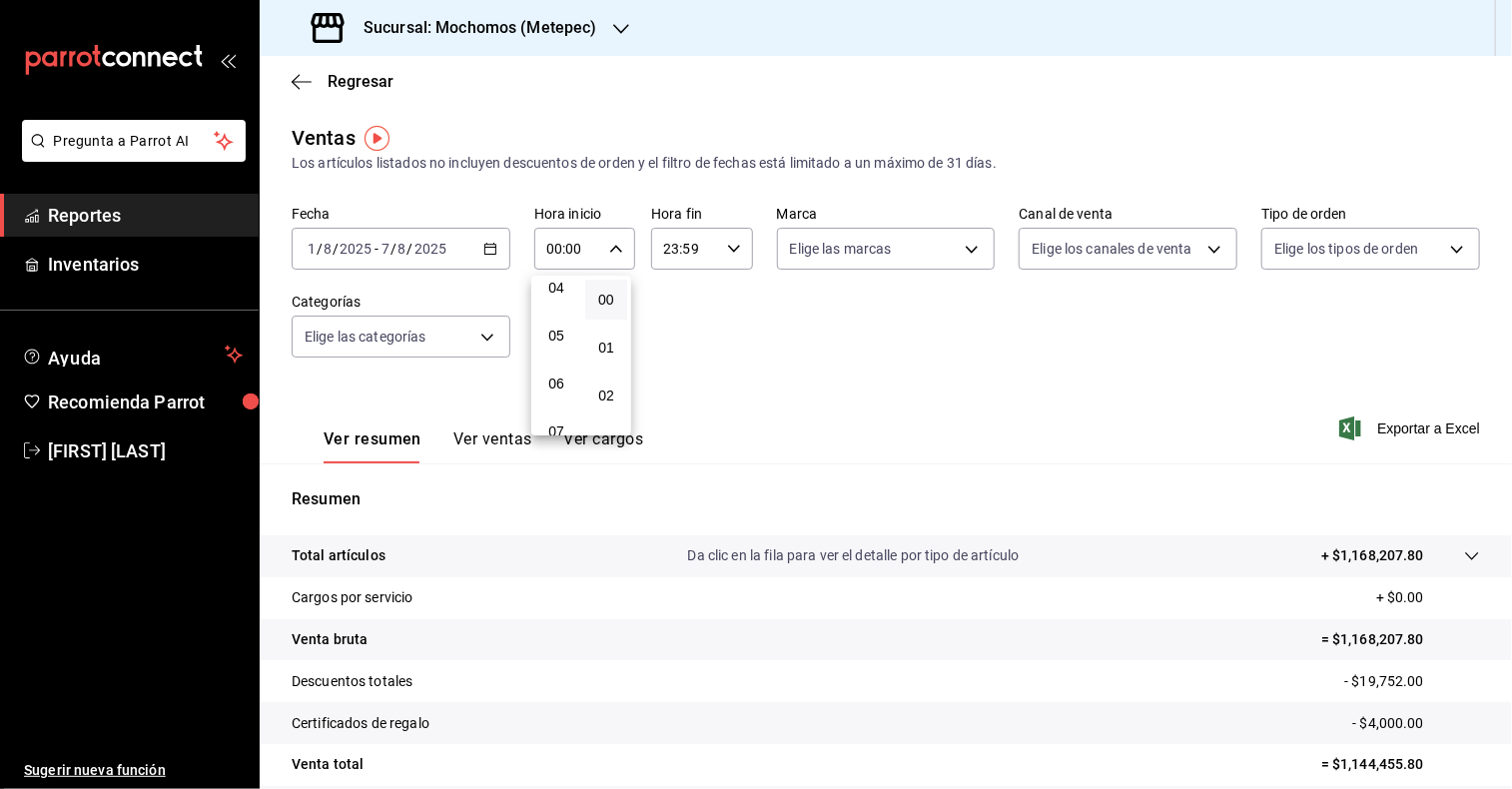 scroll, scrollTop: 204, scrollLeft: 0, axis: vertical 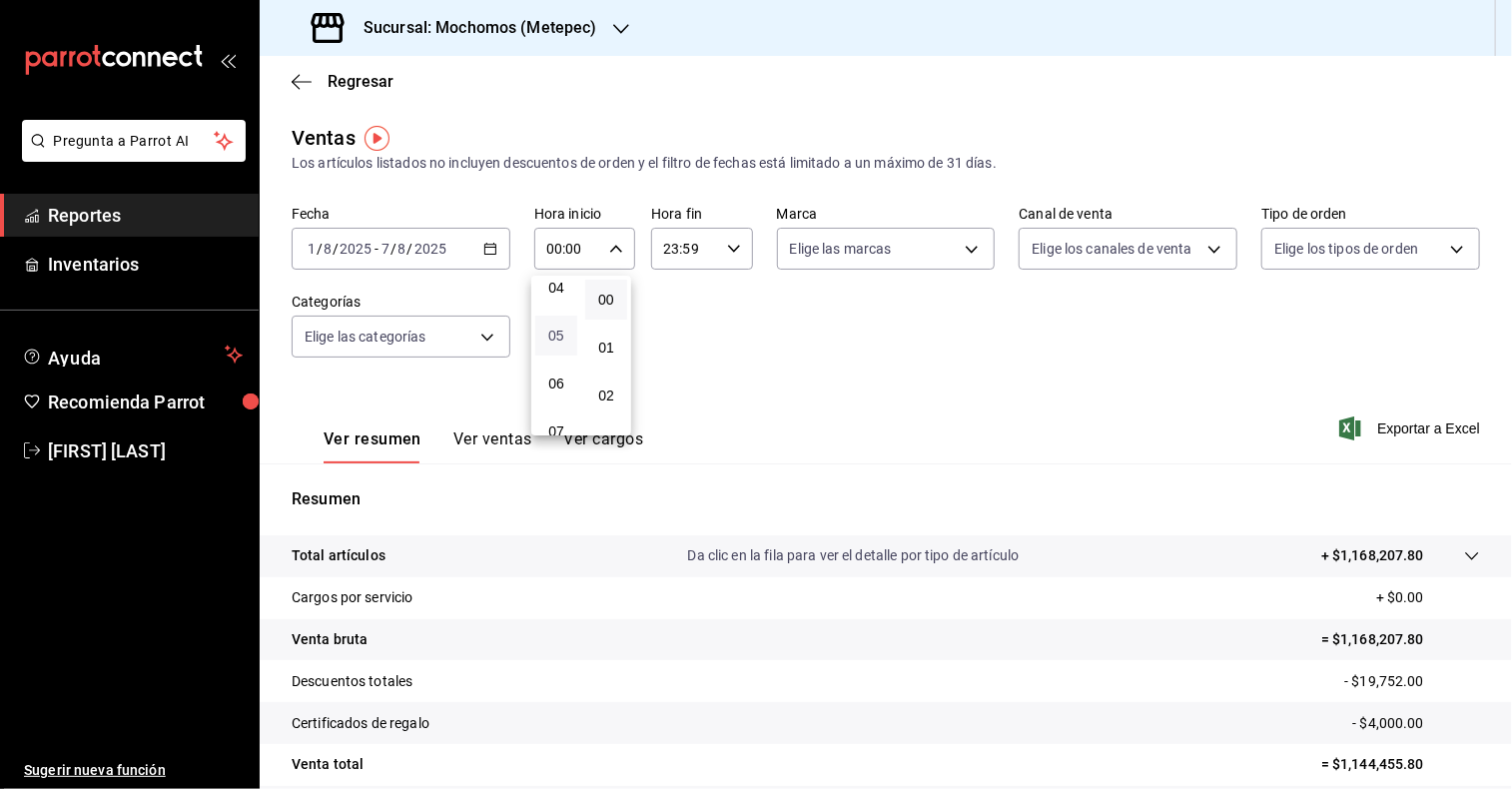 click on "05" at bounding box center [556, 336] 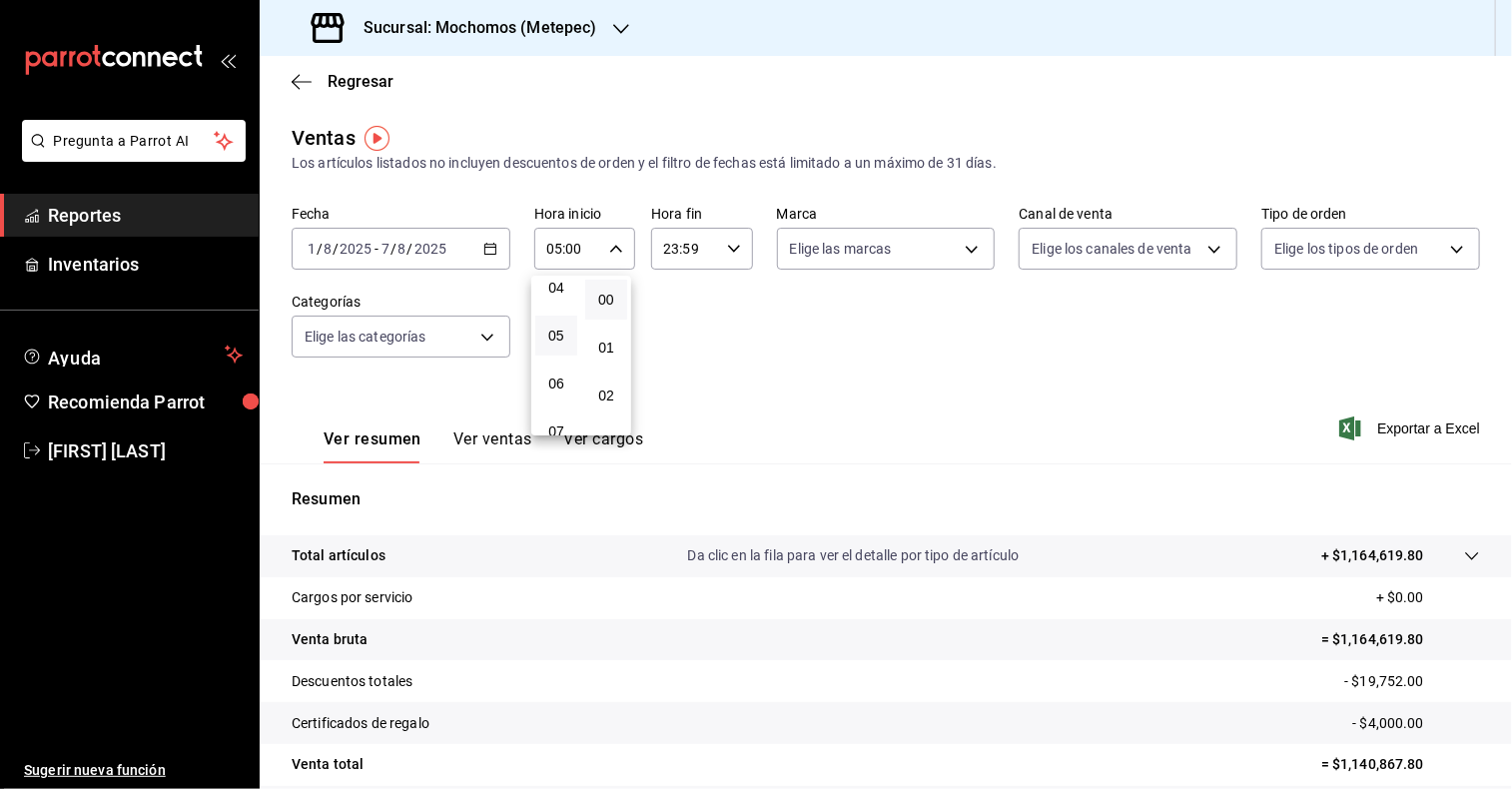 click on "00" at bounding box center [606, 300] 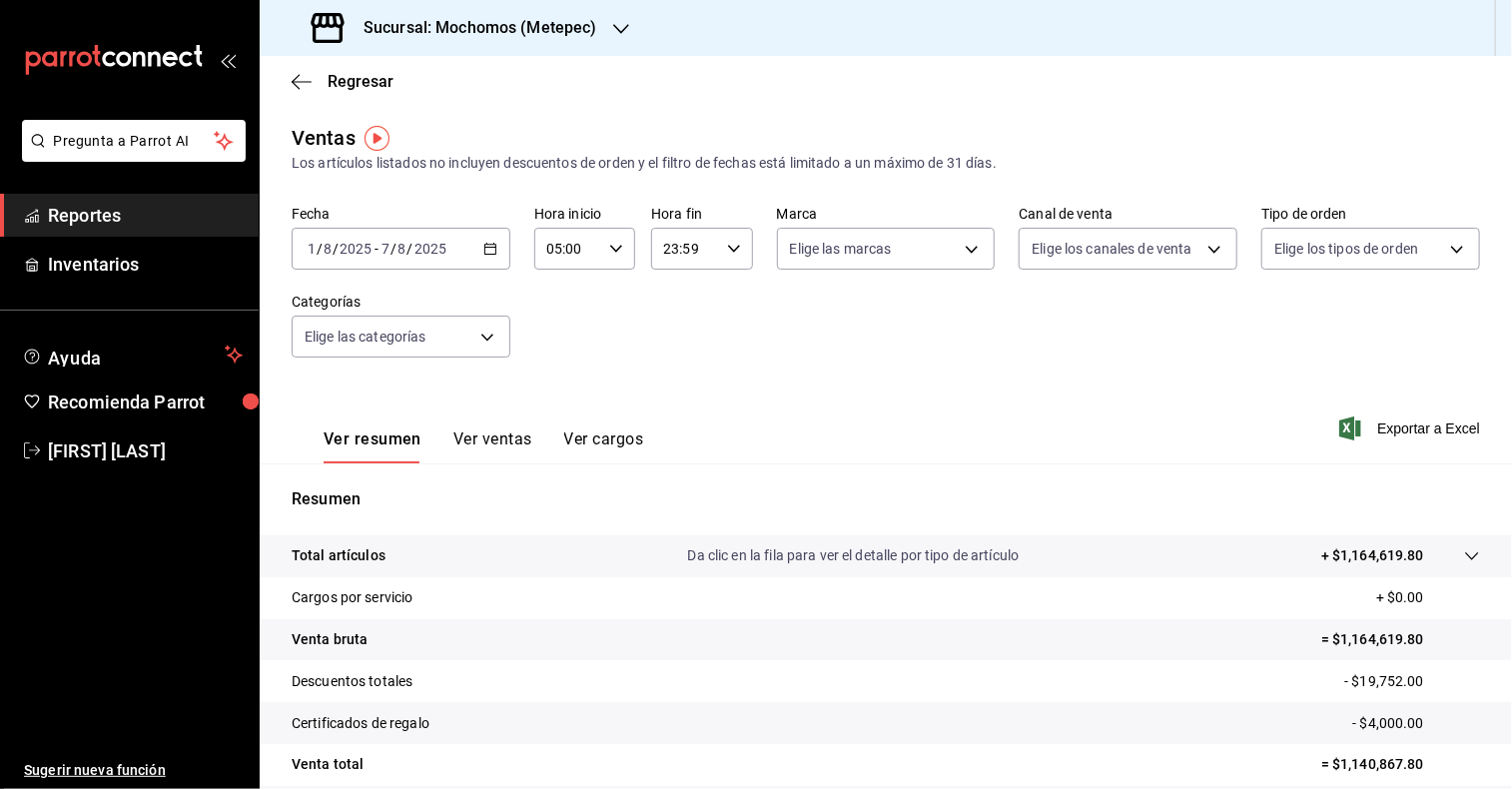 click 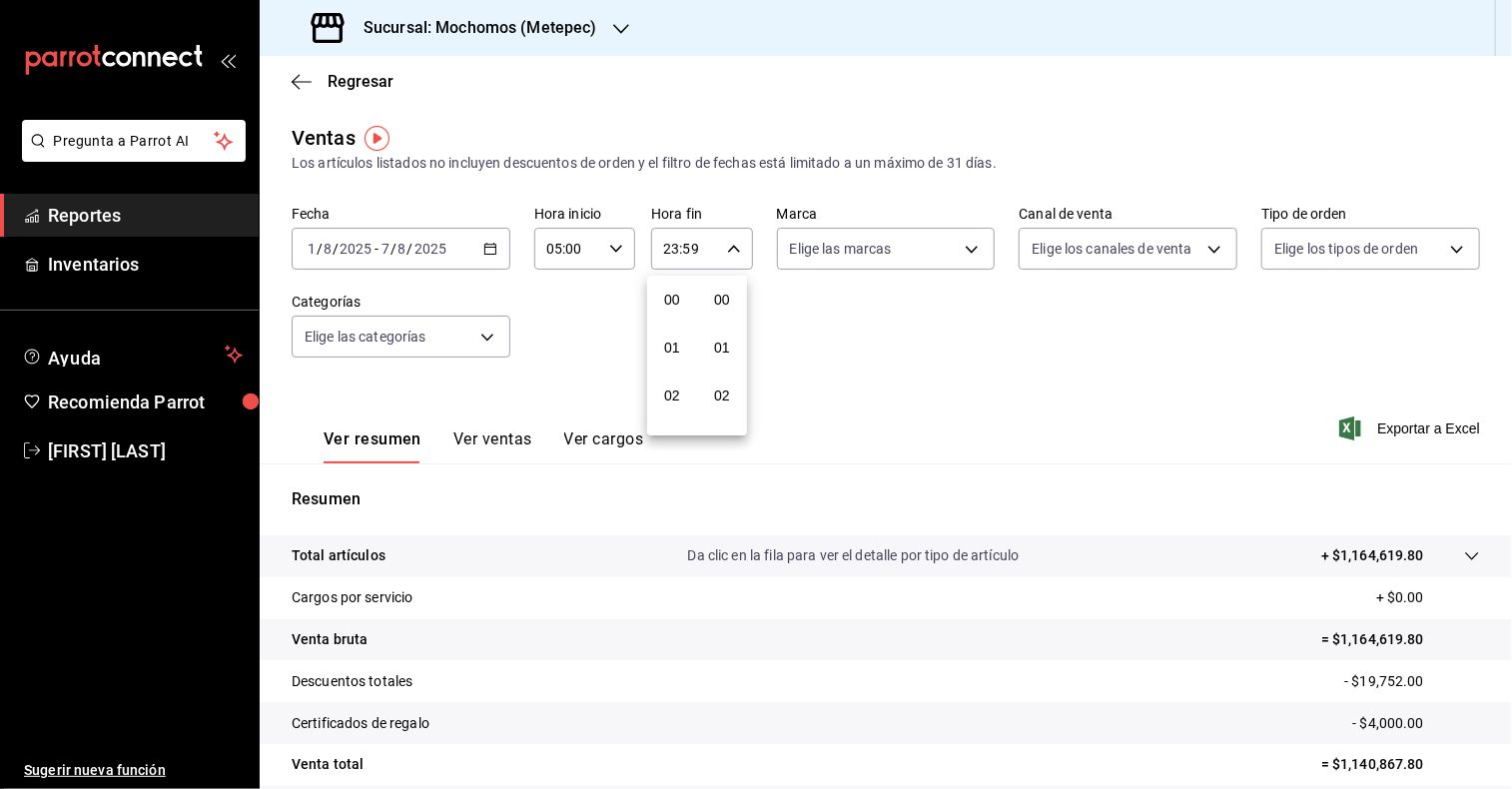 scroll, scrollTop: 1010, scrollLeft: 0, axis: vertical 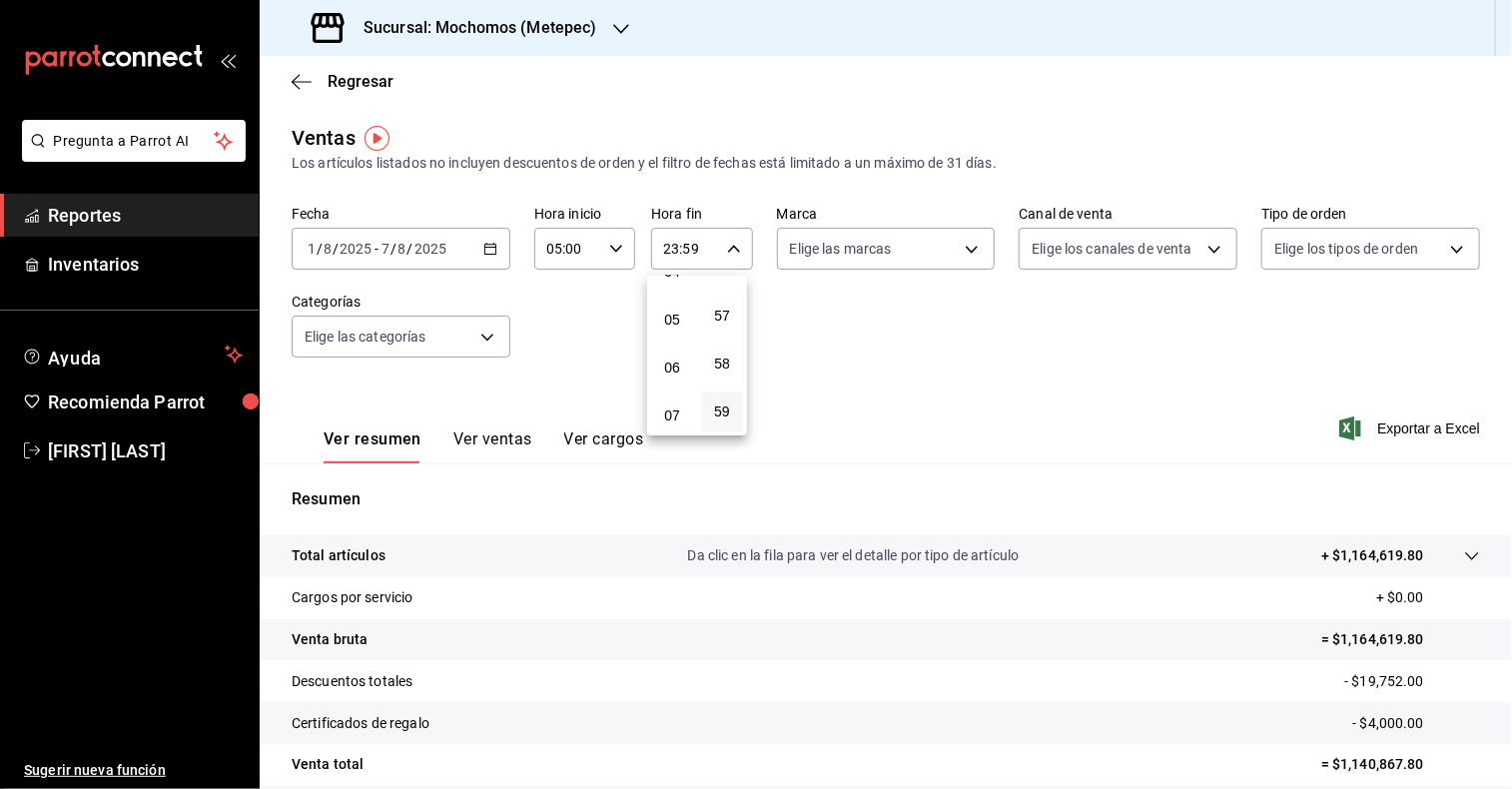 click on "05" at bounding box center (672, 320) 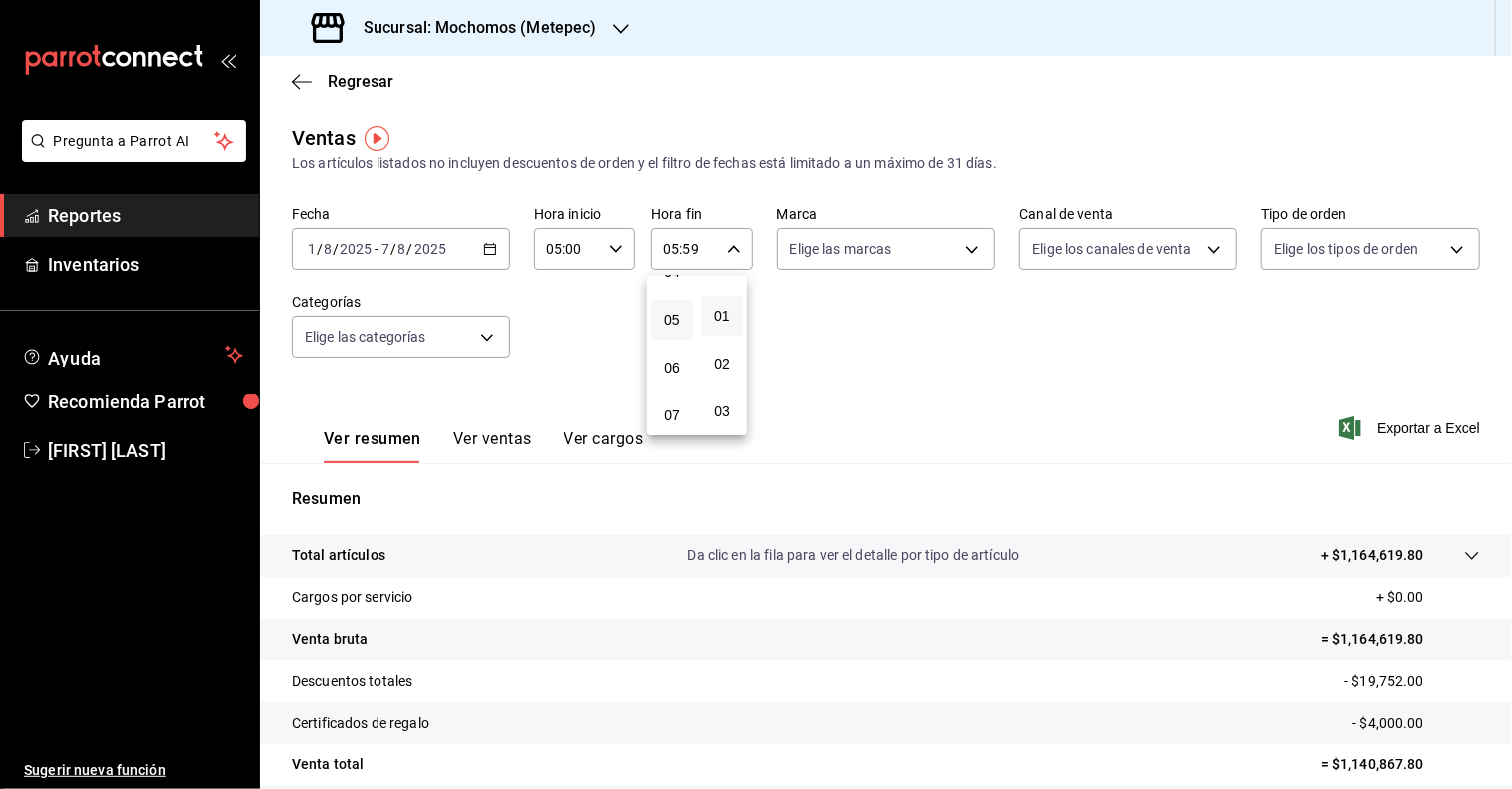 scroll, scrollTop: 0, scrollLeft: 0, axis: both 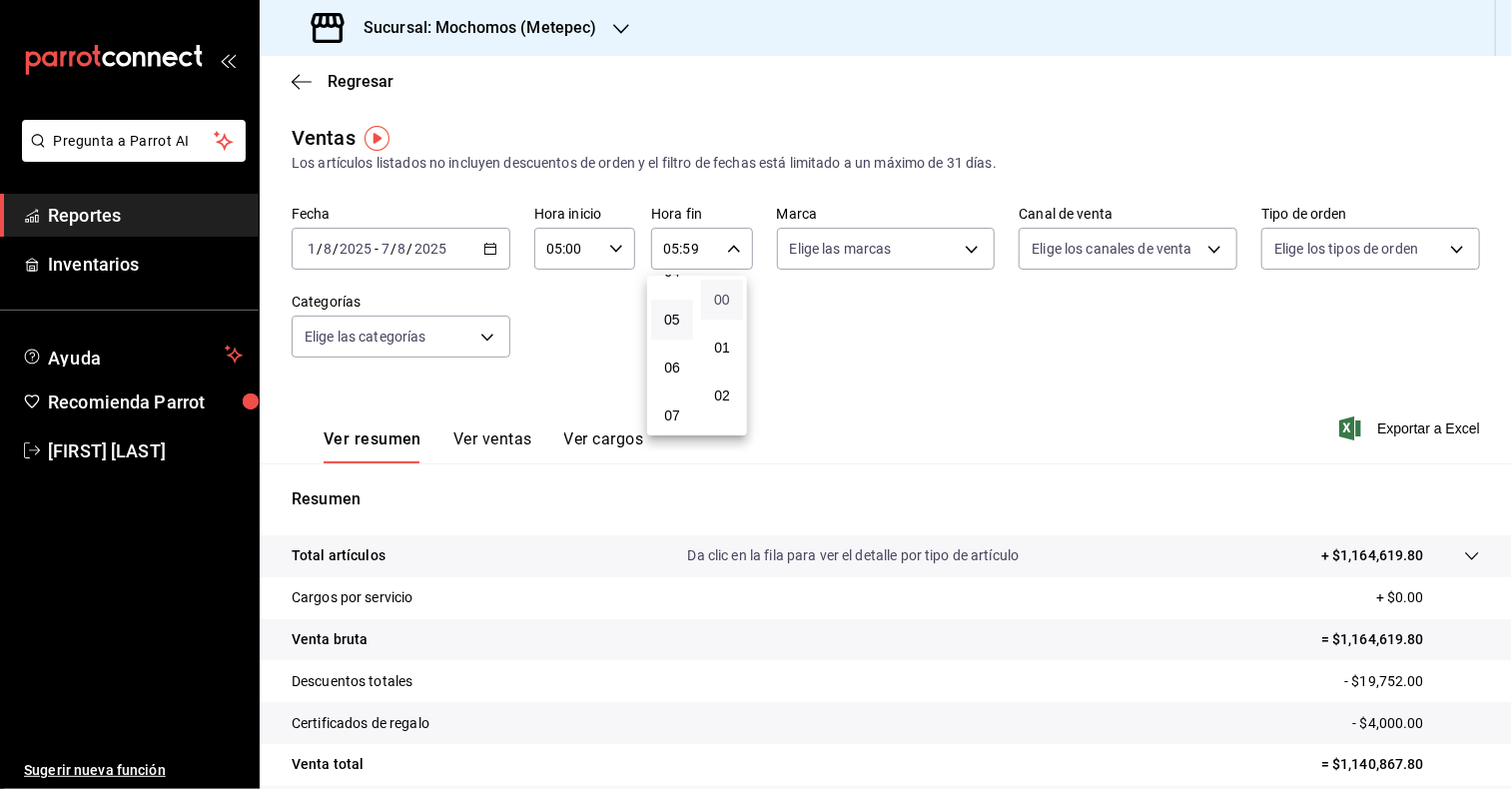 click on "00" at bounding box center (722, 300) 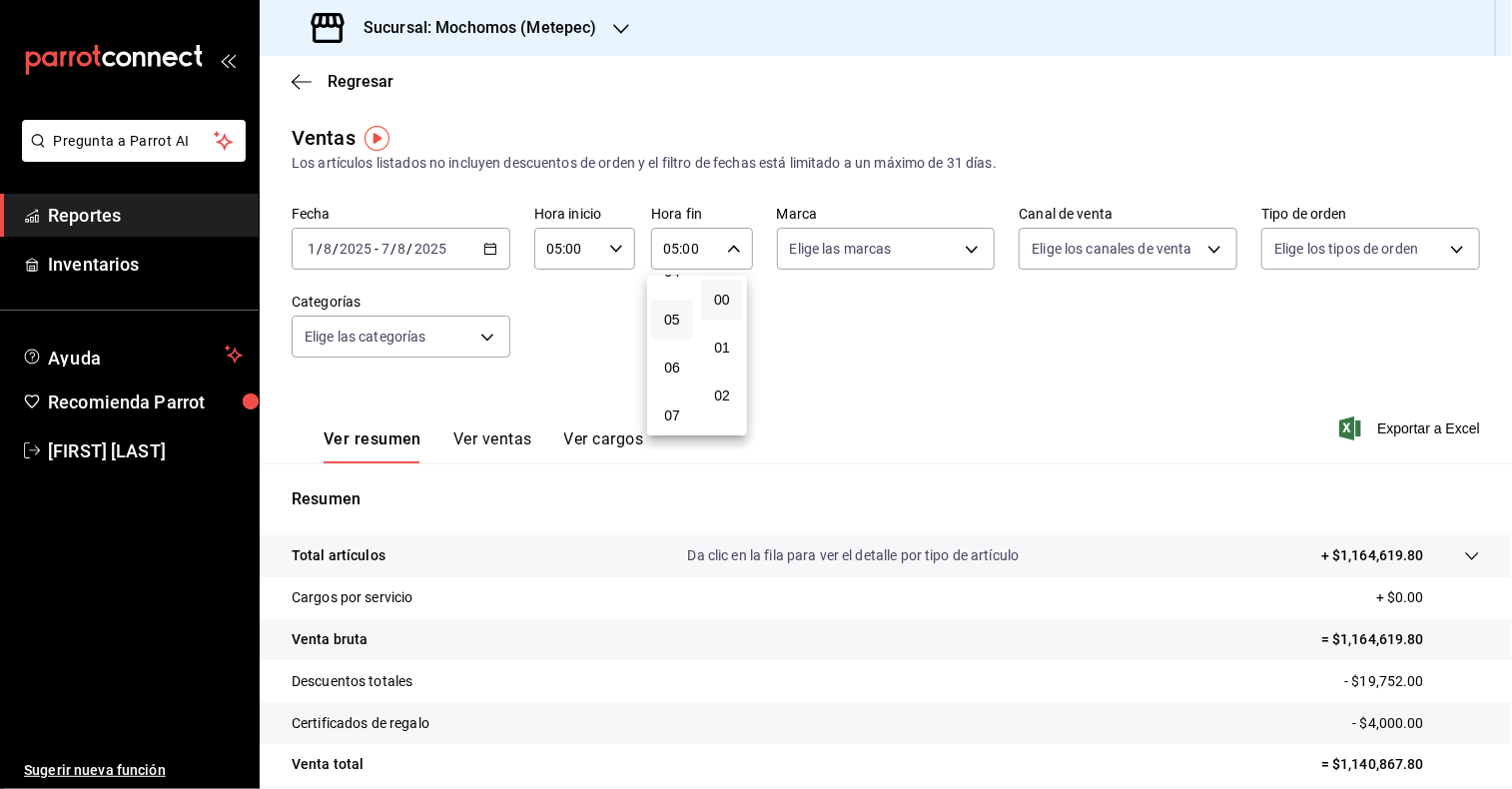 click at bounding box center [756, 394] 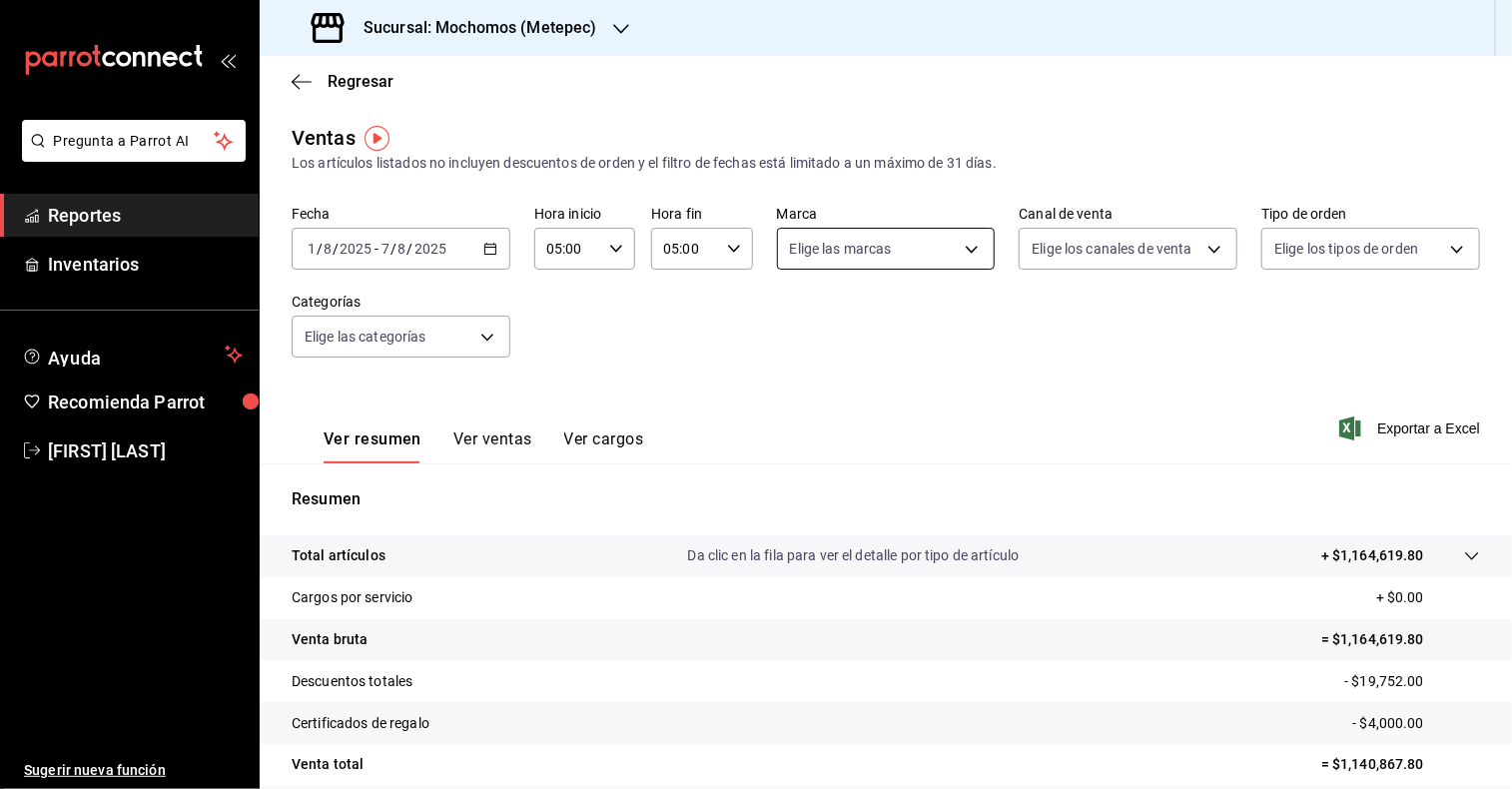 click on "Pregunta a Parrot AI Reportes   Inventarios   Ayuda Recomienda Parrot   [FIRST] [LAST]   Sugerir nueva función   Sucursal: Mochomos (Metepec) Regresar Ventas Los artículos listados no incluyen descuentos de orden y el filtro de fechas está limitado a un máximo de 31 días. Fecha [DATE] [DATE] - [DATE] [DATE] Hora inicio [TIME] Hora inicio Hora fin [TIME] Hora fin Marca Elige las marcas Canal de venta Elige los canales de venta Tipo de orden Elige los tipos de orden Categorías Elige las categorías Ver resumen Ver ventas Ver cargos Exportar a Excel Resumen Total artículos Da clic en la fila para ver el detalle por tipo de artículo + $1,164,619.80 Cargos por servicio + $0.00 Venta bruta = $1,164,619.80 Descuentos totales - $19,752.00 Certificados de regalo - $4,000.00 Venta total = $1,140,867.80 Impuestos - $157,361.08 Venta neta = $983,506.72 GANA 1 MES GRATIS EN TU SUSCRIPCIÓN AQUÍ Ver video tutorial Ir a video Pregunta a Parrot AI Reportes   Inventarios   Ayuda Recomienda Parrot" at bounding box center (756, 394) 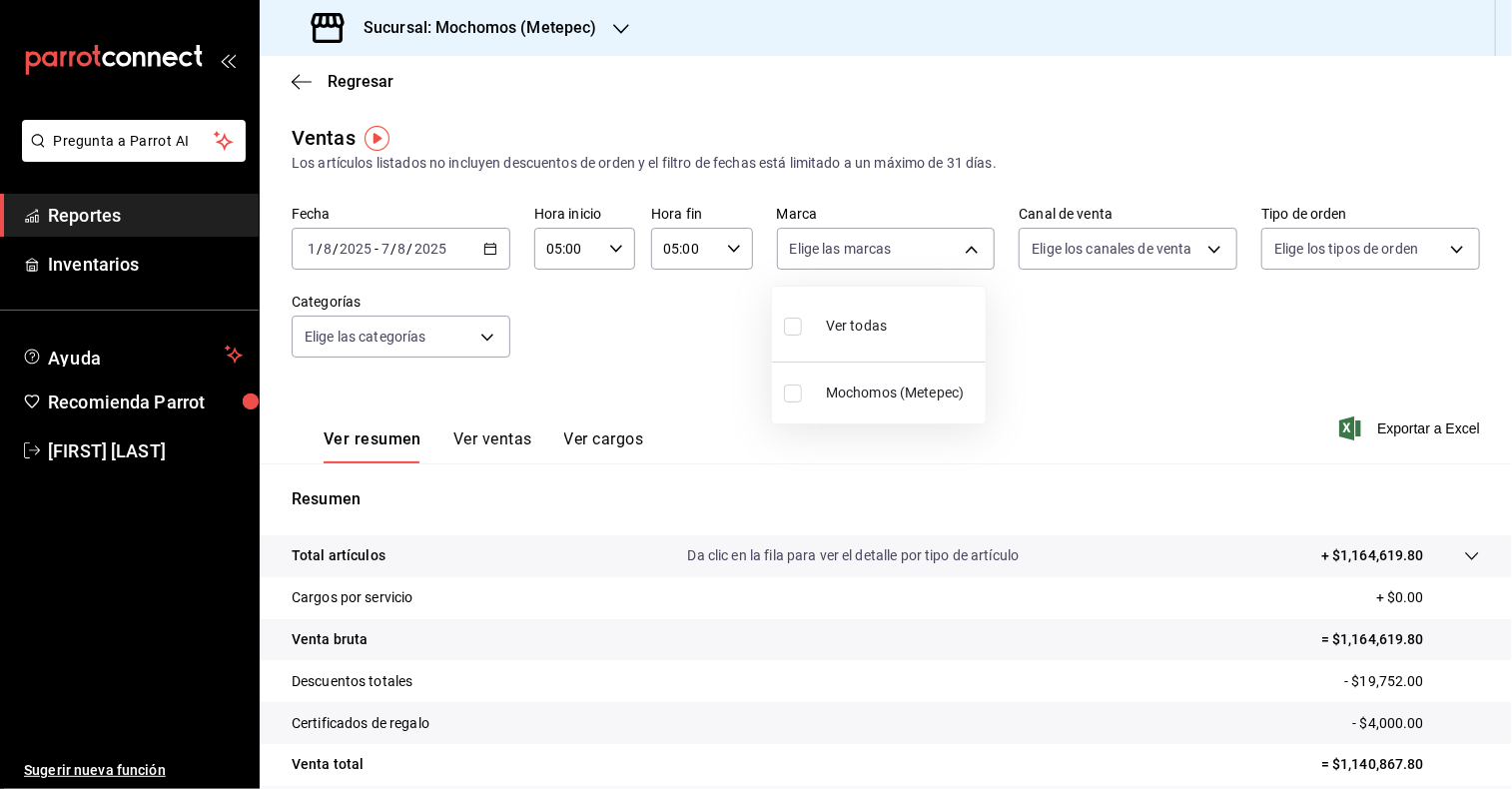 click at bounding box center [797, 394] 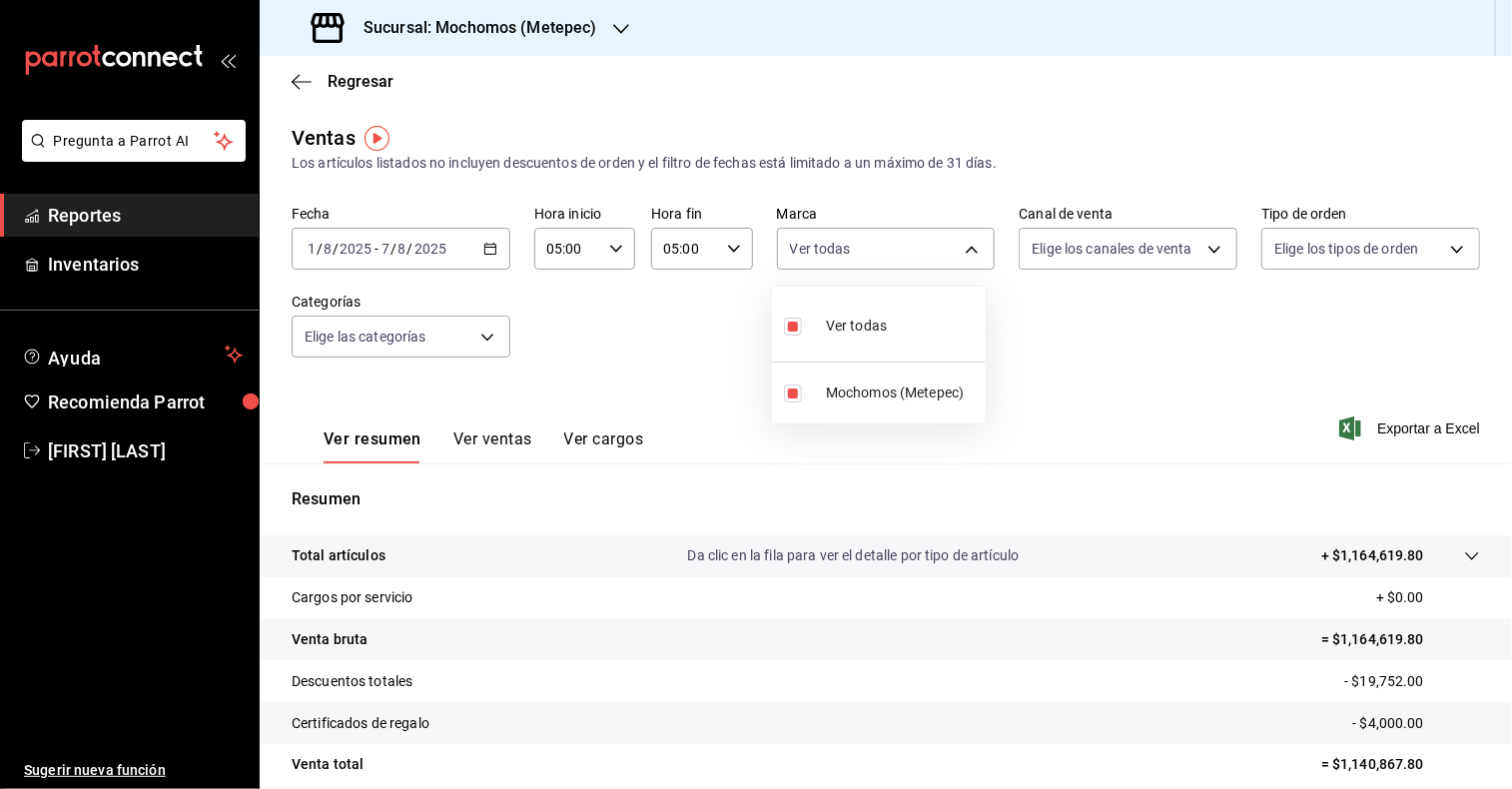 click at bounding box center [756, 394] 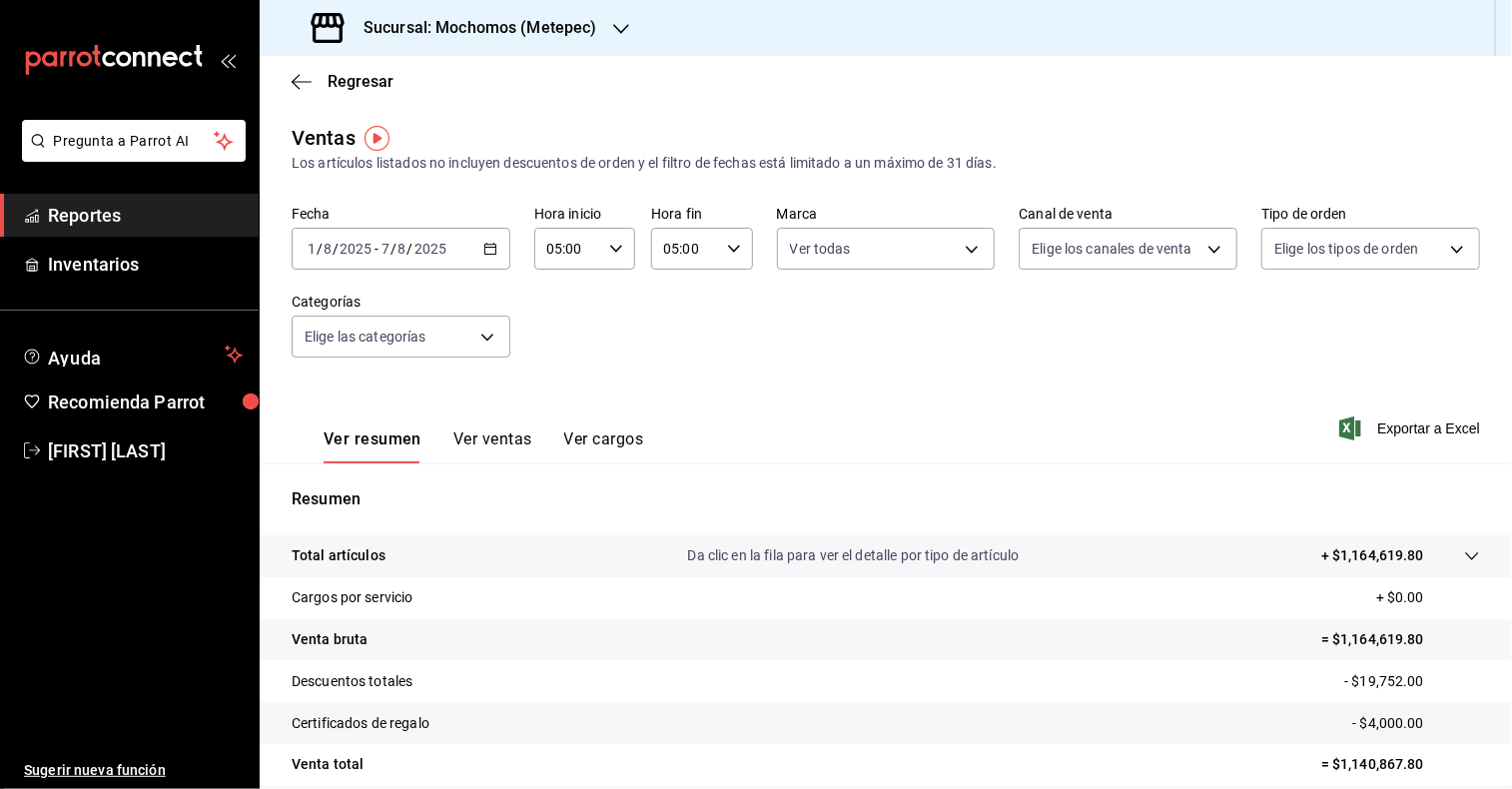 click on "Pregunta a Parrot AI Reportes   Inventarios   Ayuda Recomienda Parrot   [FIRST] [LAST]   Sugerir nueva función   Sucursal: Mochomos (Metepec) Regresar Ventas Los artículos listados no incluyen descuentos de orden y el filtro de fechas está limitado a un máximo de 31 días. Fecha [DATE] [DATE] - [DATE] [DATE] Hora inicio [TIME] Hora inicio Hora fin [TIME] Hora fin Marca Ver todas [UUID] Canal de venta Elige los canales de venta Tipo de orden Elige los tipos de orden Categorías Elige las categorías Ver resumen Ver ventas Ver cargos Exportar a Excel Resumen Total artículos Da clic en la fila para ver el detalle por tipo de artículo + $1,164,619.80 Cargos por servicio + $0.00 Venta bruta = $1,164,619.80 Descuentos totales - $19,752.00 Certificados de regalo - $4,000.00 Venta total = $1,140,867.80 Impuestos - $157,361.08 Venta neta = $983,506.72 GANA 1 MES GRATIS EN TU SUSCRIPCIÓN AQUÍ Ver video tutorial Ir a video Pregunta a Parrot AI Reportes     Ayuda" at bounding box center (756, 394) 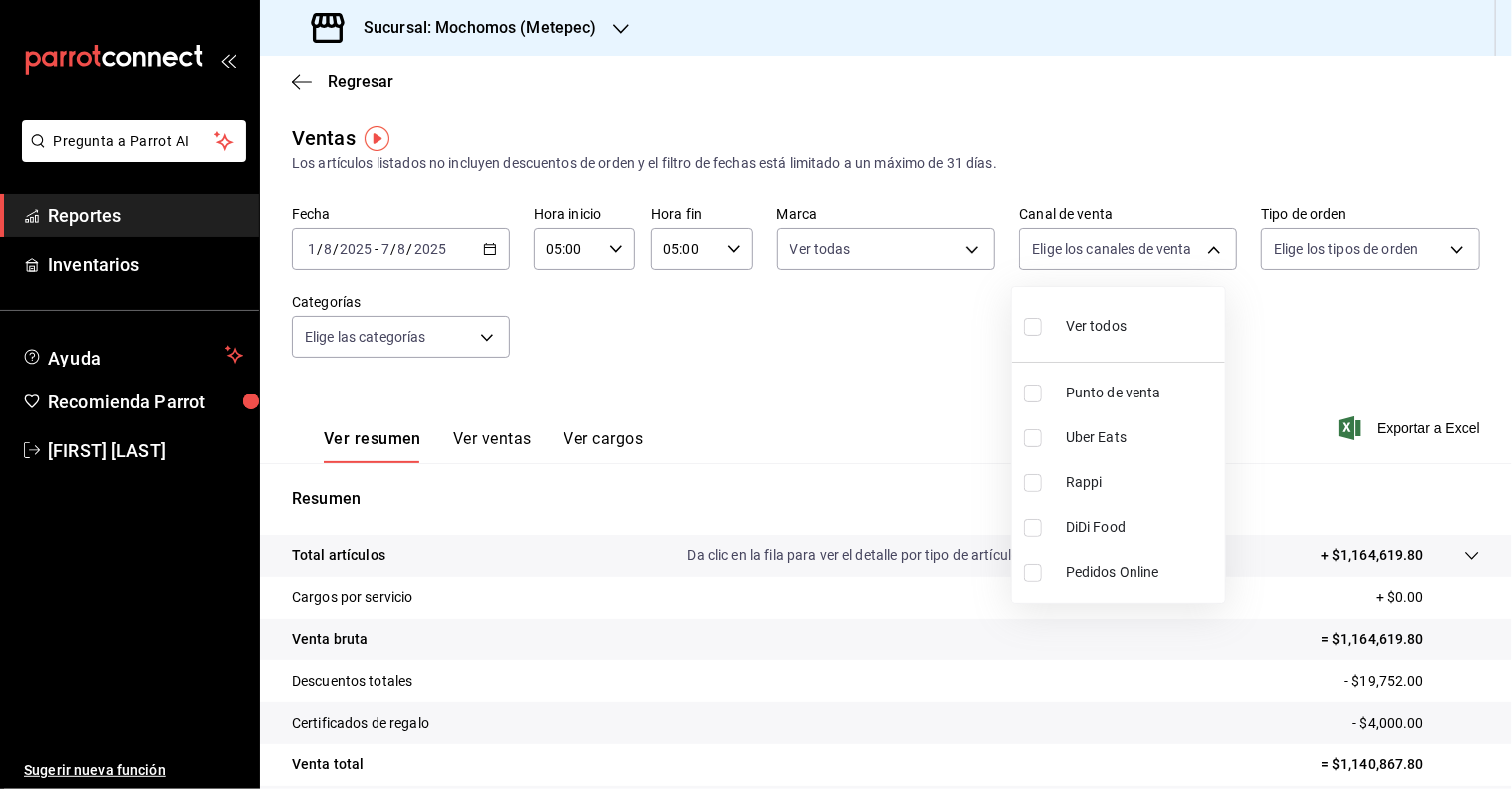 click at bounding box center (1033, 327) 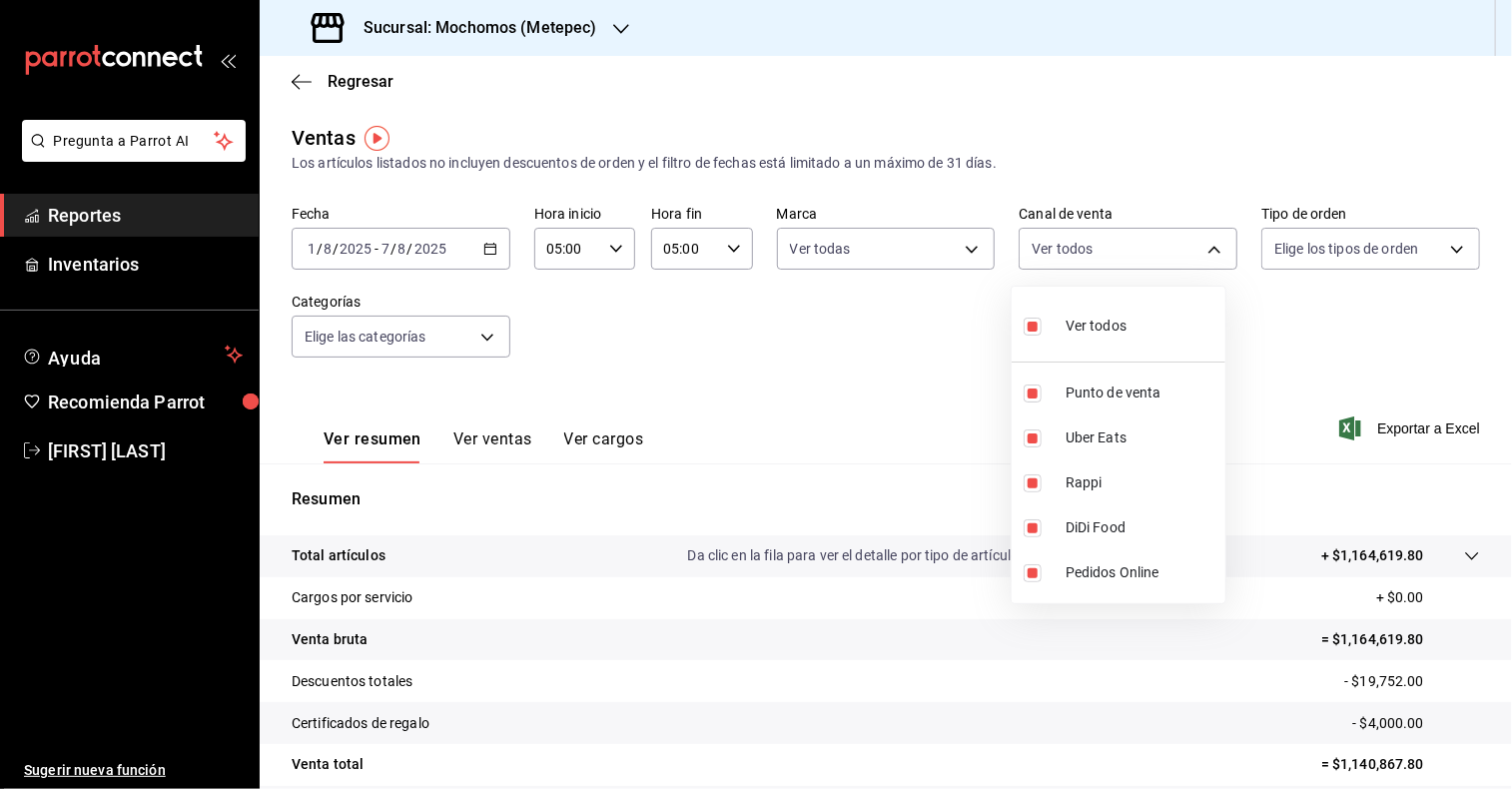 click at bounding box center [756, 394] 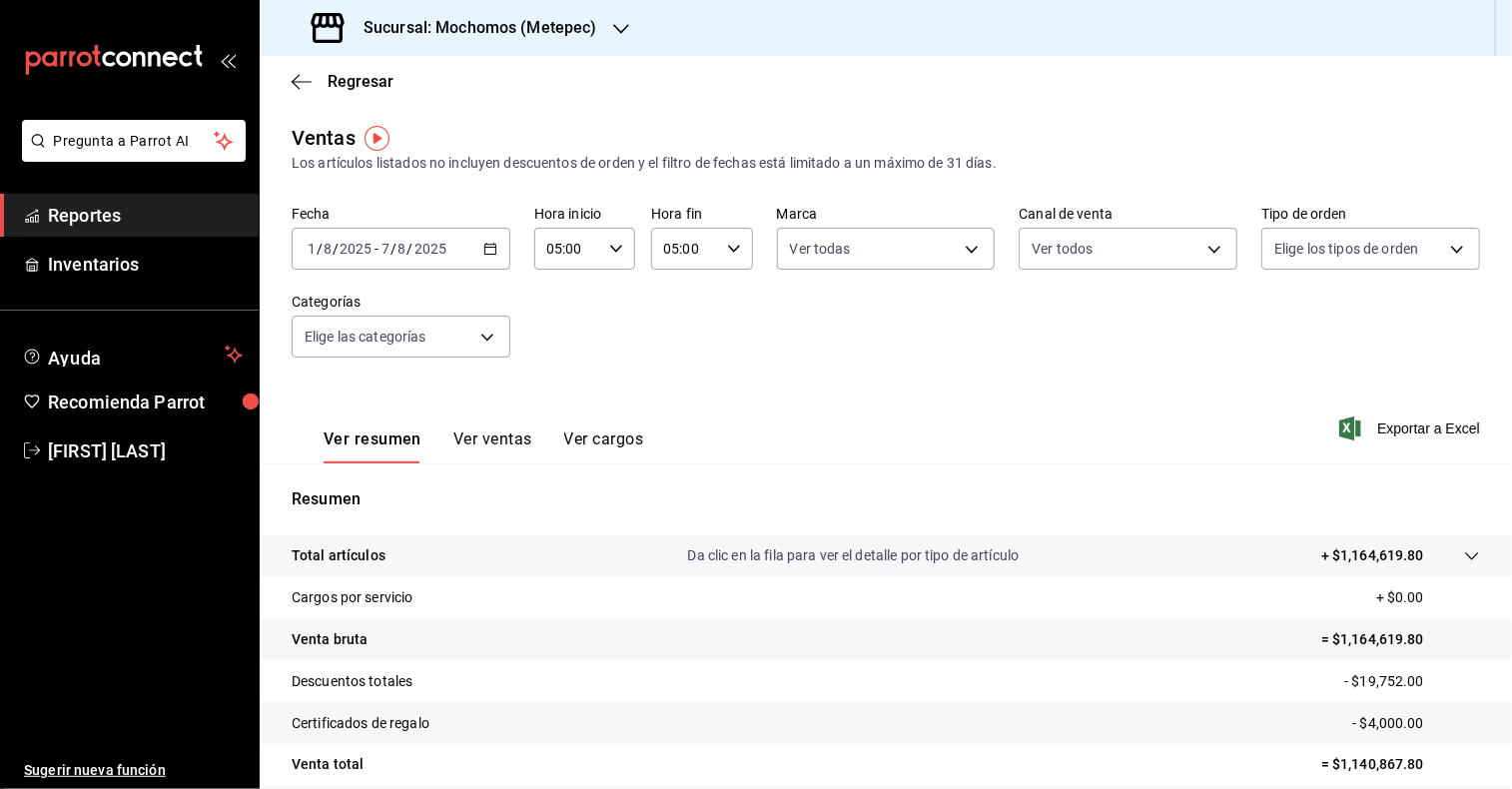 click on "Pregunta a Parrot AI Reportes   Inventarios   Ayuda Recomienda Parrot   [FIRST] [LAST]   Sugerir nueva función   Sucursal: Mochomos (Metepec) Regresar Ventas Los artículos listados no incluyen descuentos de orden y el filtro de fechas está limitado a un máximo de 31 días. Fecha [DATE] [DATE] - [DATE] [DATE] Hora inicio [TIME] Hora inicio Hora fin [TIME] Hora fin Marca Ver todas [UUID] Canal de venta Ver todos PARROT,UBER_EATS,RAPPI,DIDI_FOOD,ONLINE Tipo de orden Elige los tipos de orden Categorías Elige las categorías Ver resumen Ver ventas Ver cargos Exportar a Excel Resumen Total artículos Da clic en la fila para ver el detalle por tipo de artículo + $1,164,619.80 Cargos por servicio + $0.00 Venta bruta = $1,164,619.80 Descuentos totales - $19,752.00 Certificados de regalo - $4,000.00 Venta total = $1,140,867.80 Impuestos - $157,361.08 Venta neta = $983,506.72 GANA 1 MES GRATIS EN TU SUSCRIPCIÓN AQUÍ Ver video tutorial Ir a video Reportes" at bounding box center (756, 394) 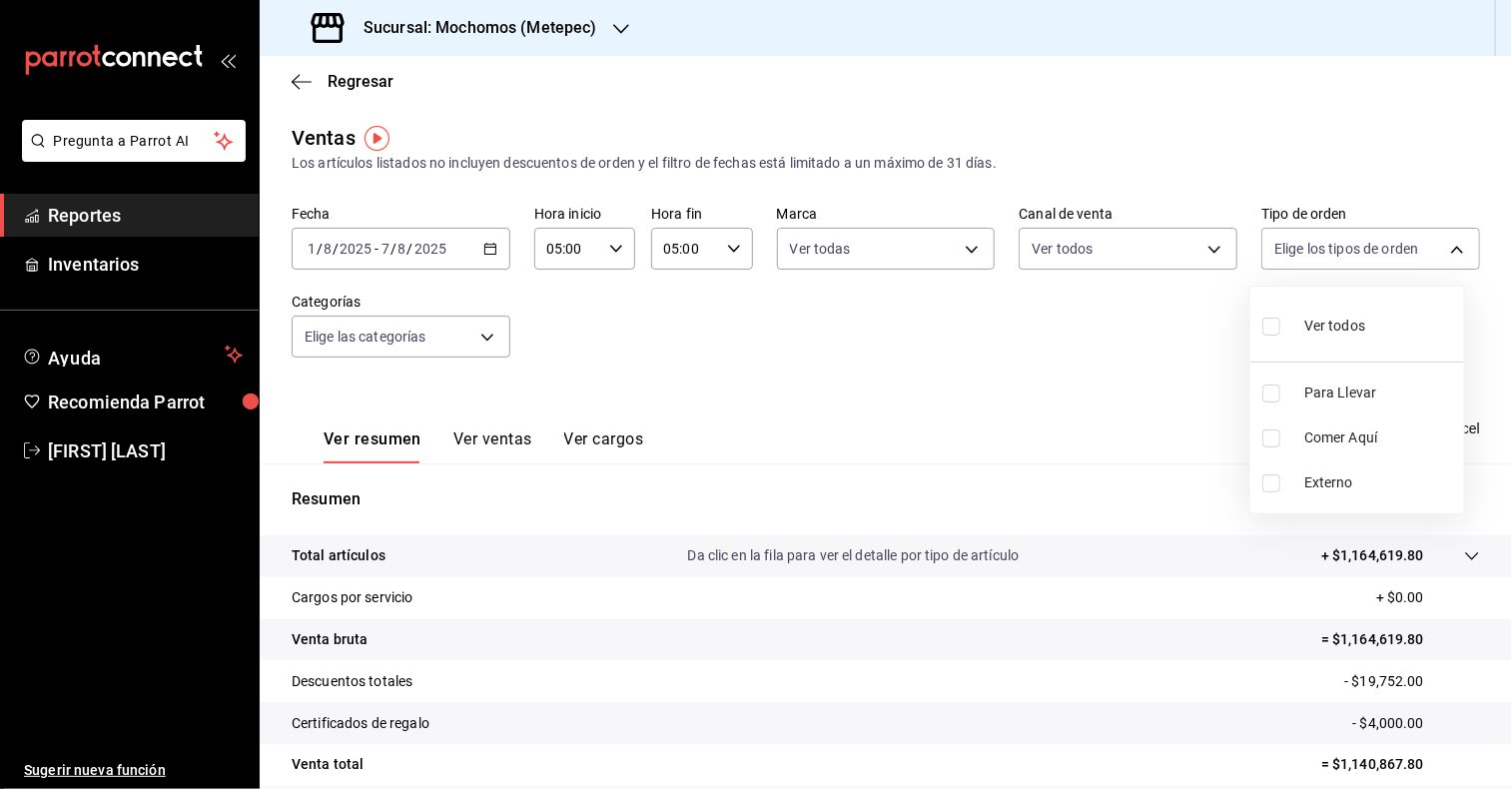 click at bounding box center (1271, 327) 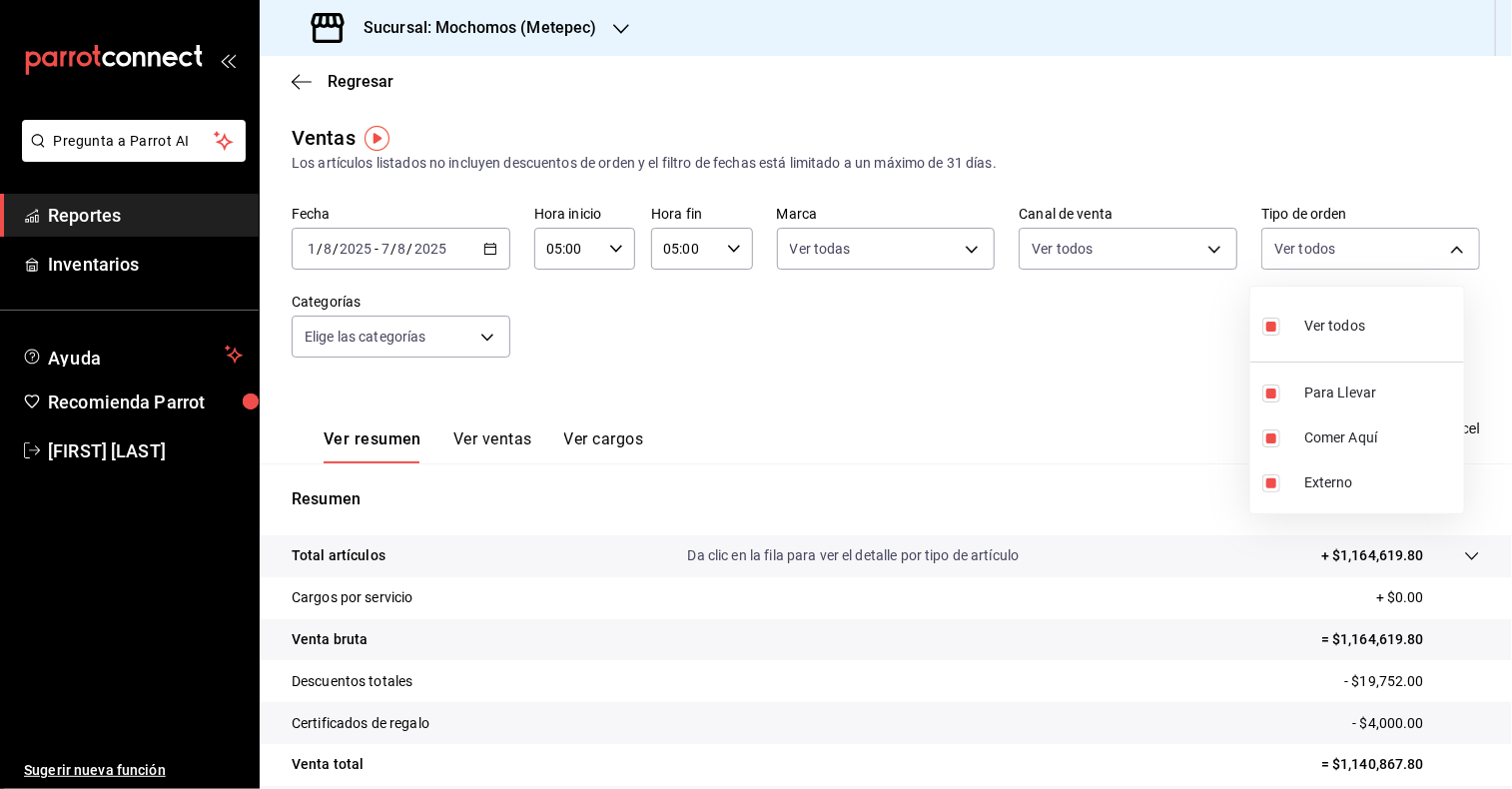 click at bounding box center [756, 394] 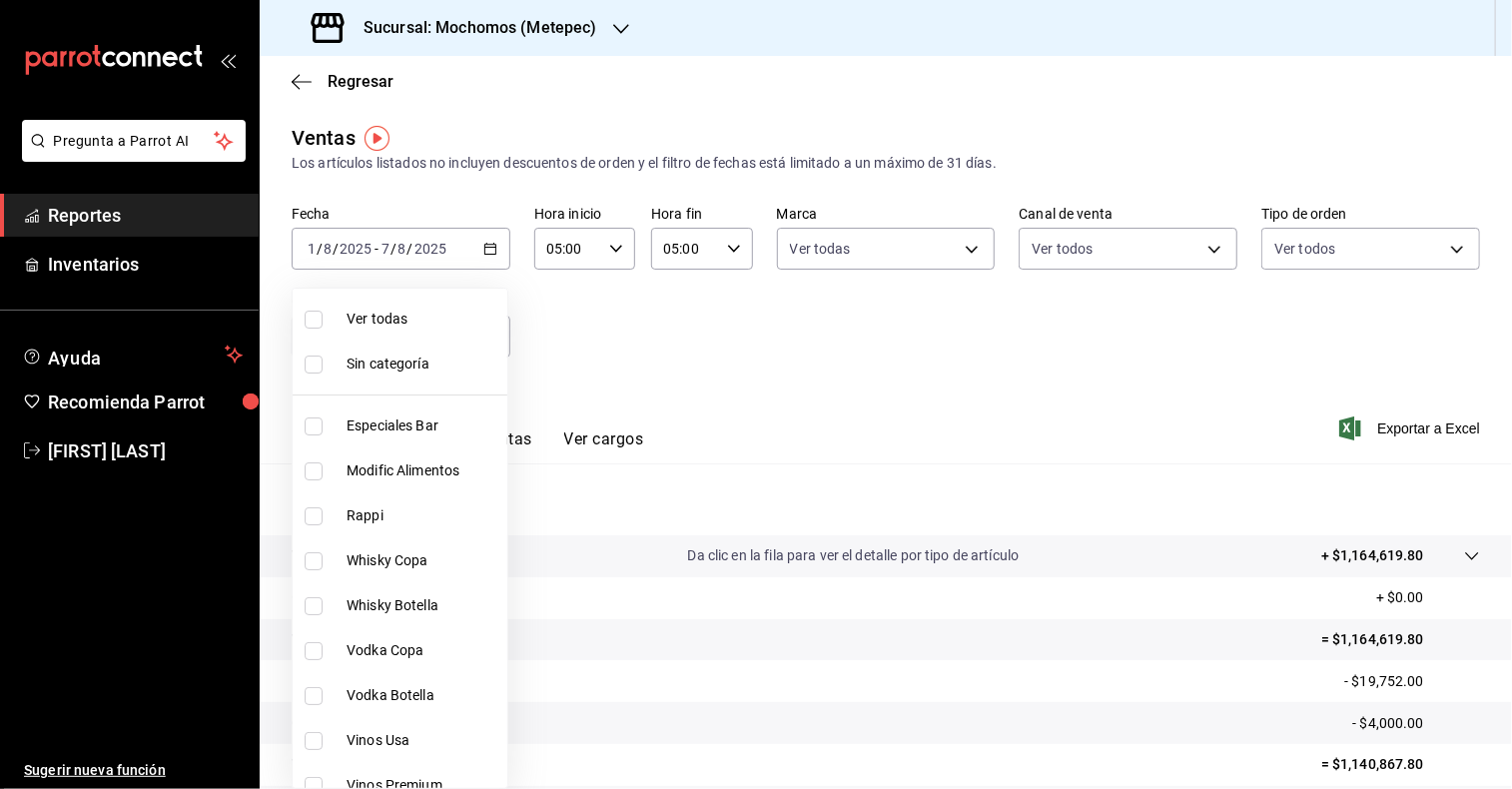 click on "Pregunta a Parrot AI Reportes   Inventarios   Ayuda Recomienda Parrot   [FIRST] [LAST]   Sugerir nueva función   Sucursal: Mochomos (Metepec) Regresar Ventas Los artículos listados no incluyen descuentos de orden y el filtro de fechas está limitado a un máximo de 31 días. Fecha [DATE] [DATE] - [DATE] [DATE] Hora inicio [TIME] Hora inicio Hora fin [TIME] Hora fin Marca Ver todas [UUID] Canal de venta Ver todas PARROT,UBER_EATS,RAPPI,DIDI_FOOD,ONLINE Tipo de orden Ver todas [UUID],[UUID],[EXTERNAL] Categorías Elige las categorías Ver resumen Ver ventas Ver cargos Exportar a Excel Resumen Total artículos Da clic en la fila para ver el detalle por tipo de artículo + $1,164,619.80 Cargos por servicio + $0.00 Venta bruta = $1,164,619.80 Descuentos totales - $19,752.00 Certificados de regalo - $4,000.00 Venta total = $1,140,867.80 Impuestos - $157,361.08 Venta neta = $983,506.72 Ver video tutorial" at bounding box center [756, 394] 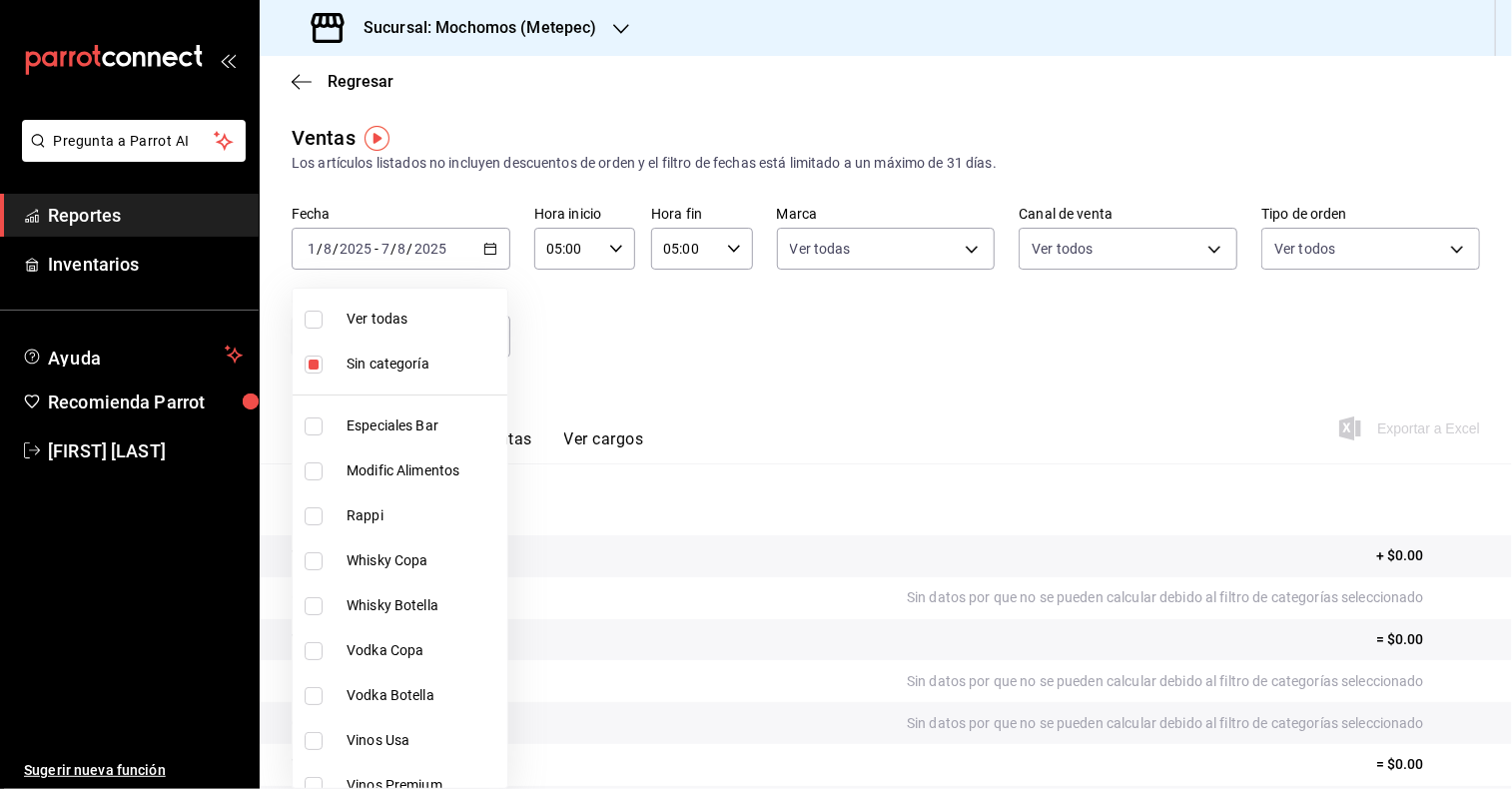 click at bounding box center (314, 320) 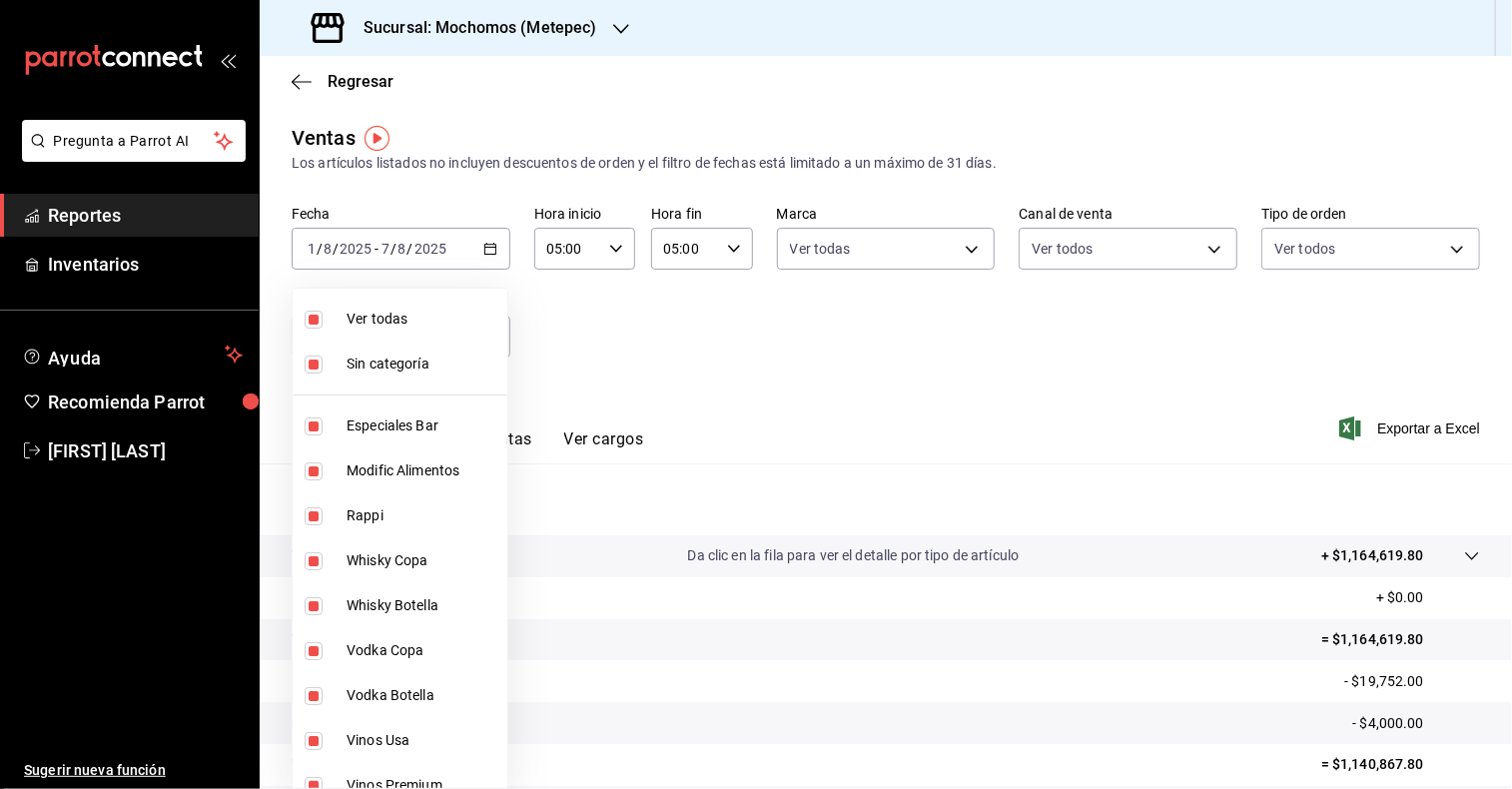 click at bounding box center (756, 394) 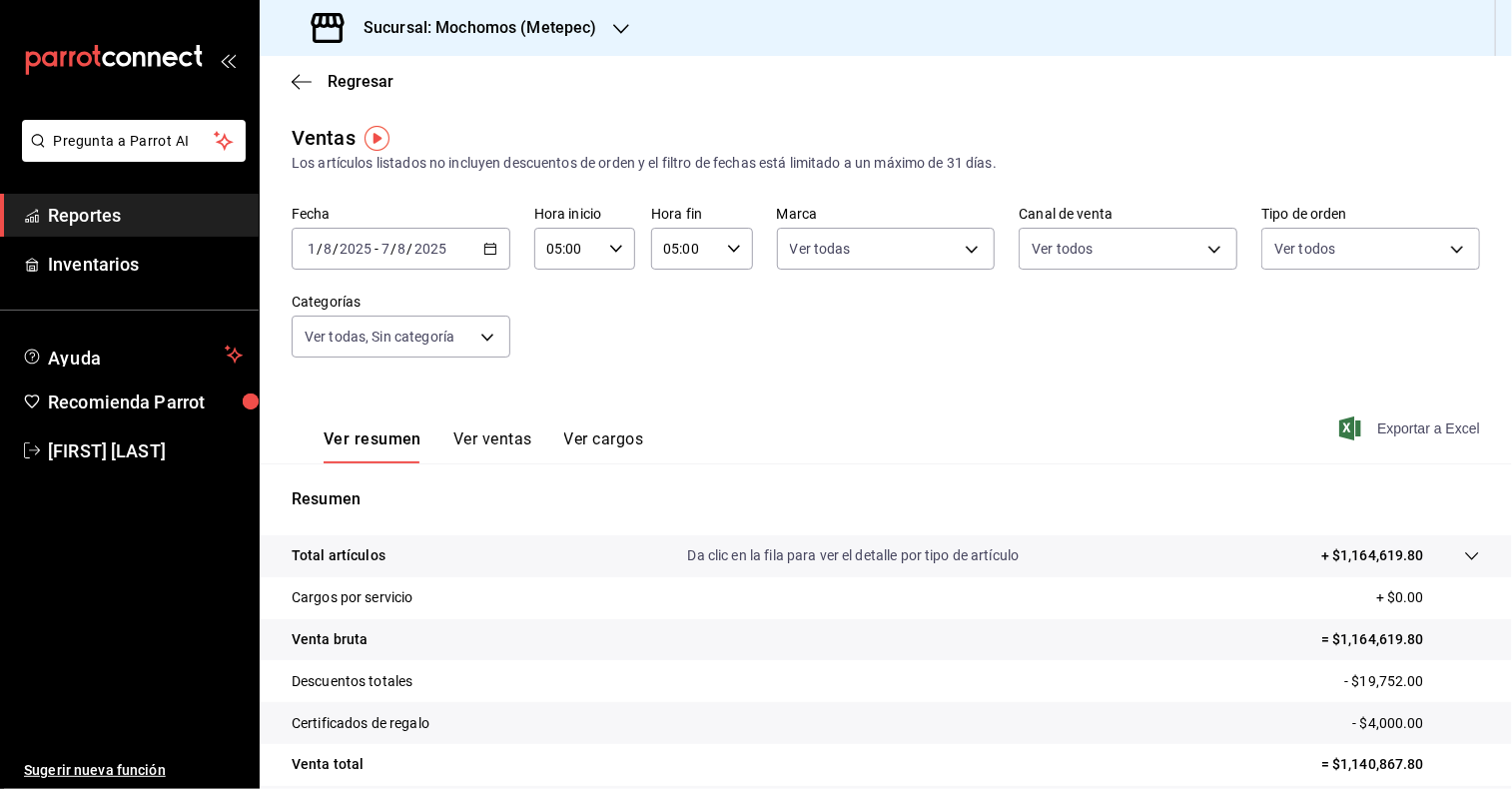 click on "Exportar a Excel" at bounding box center [1411, 428] 